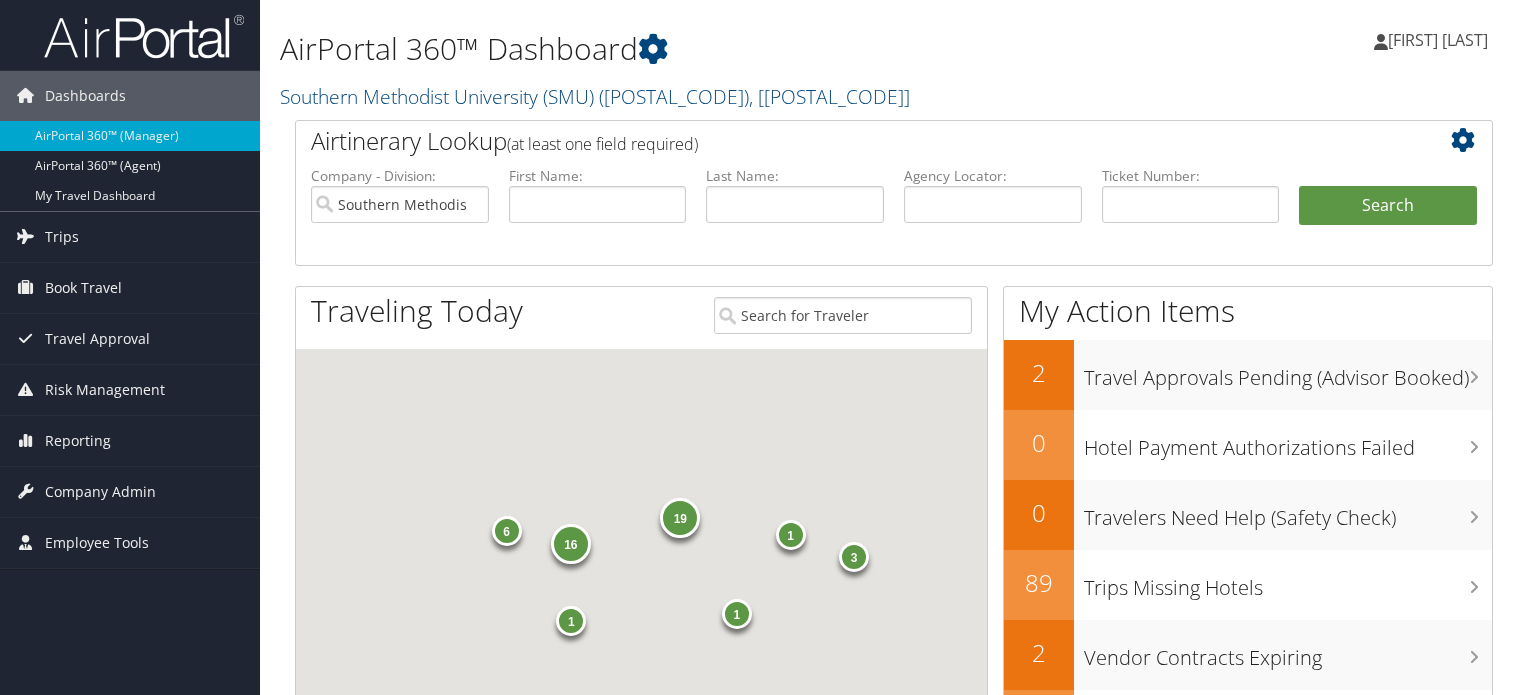 scroll, scrollTop: 0, scrollLeft: 0, axis: both 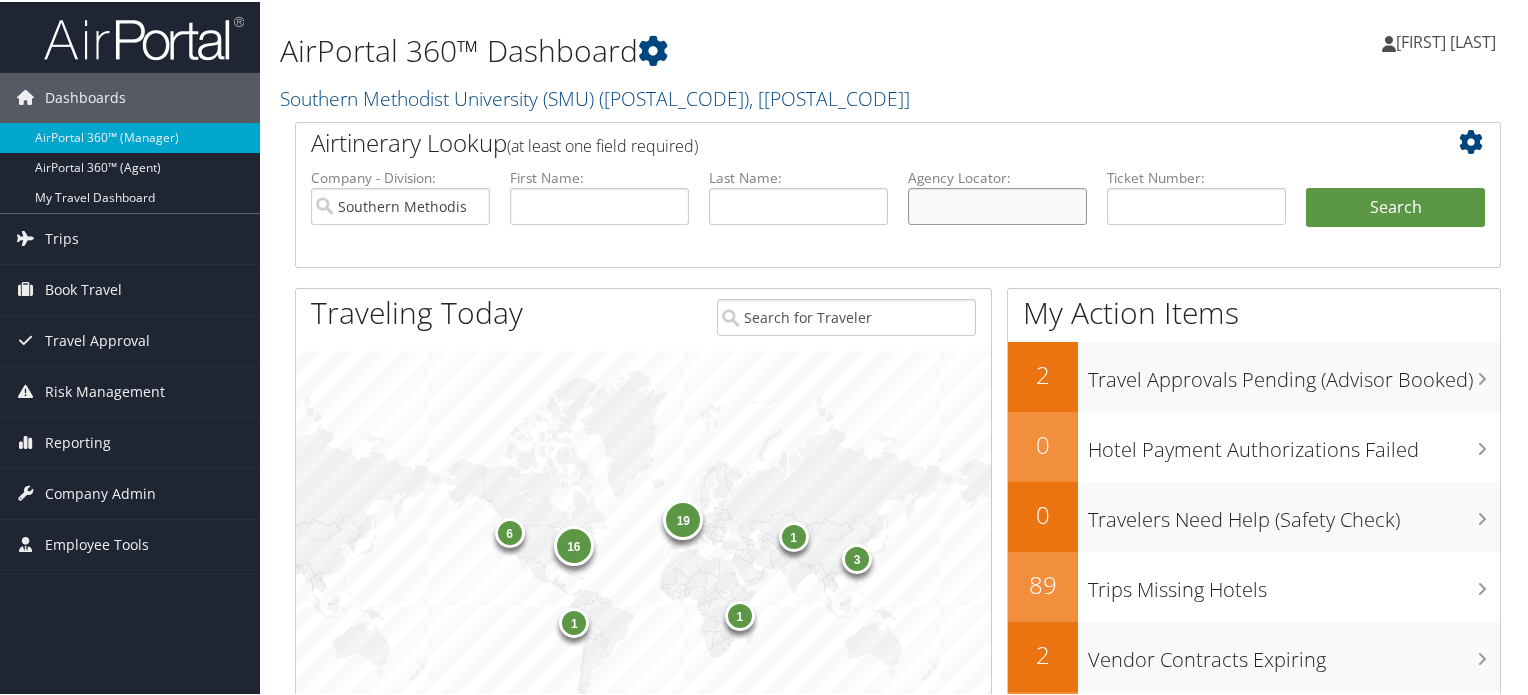 paste on "CX8TQ9" 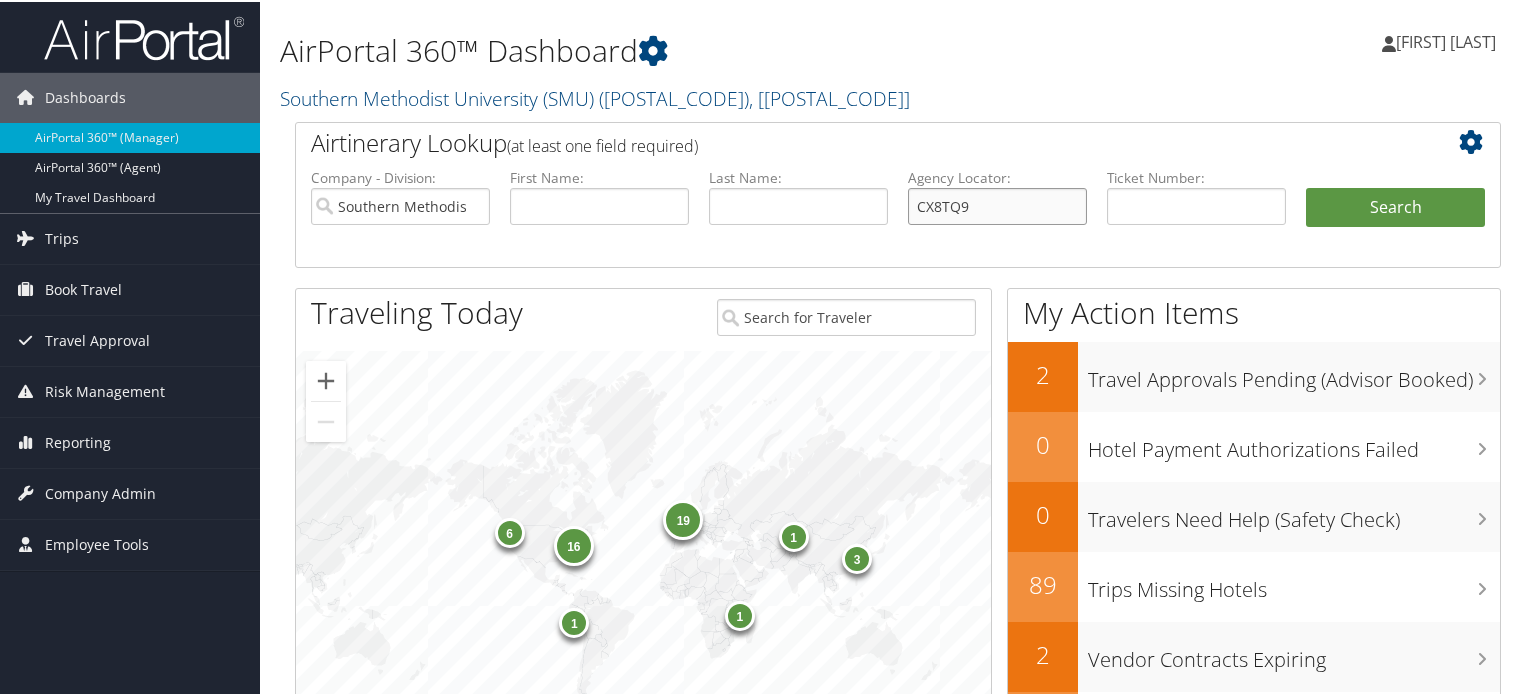 type on "CX8TQ9" 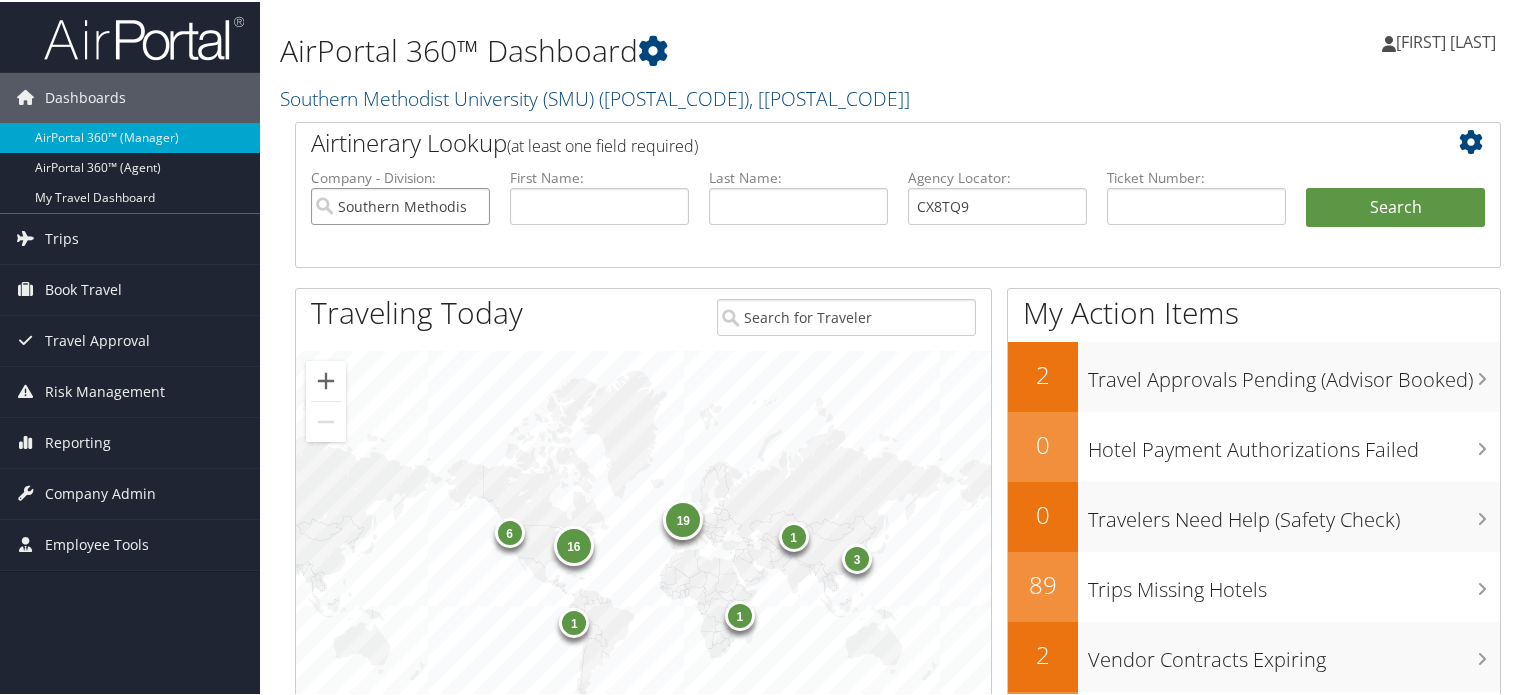 click on "Southern Methodist University (SMU)" at bounding box center (400, 204) 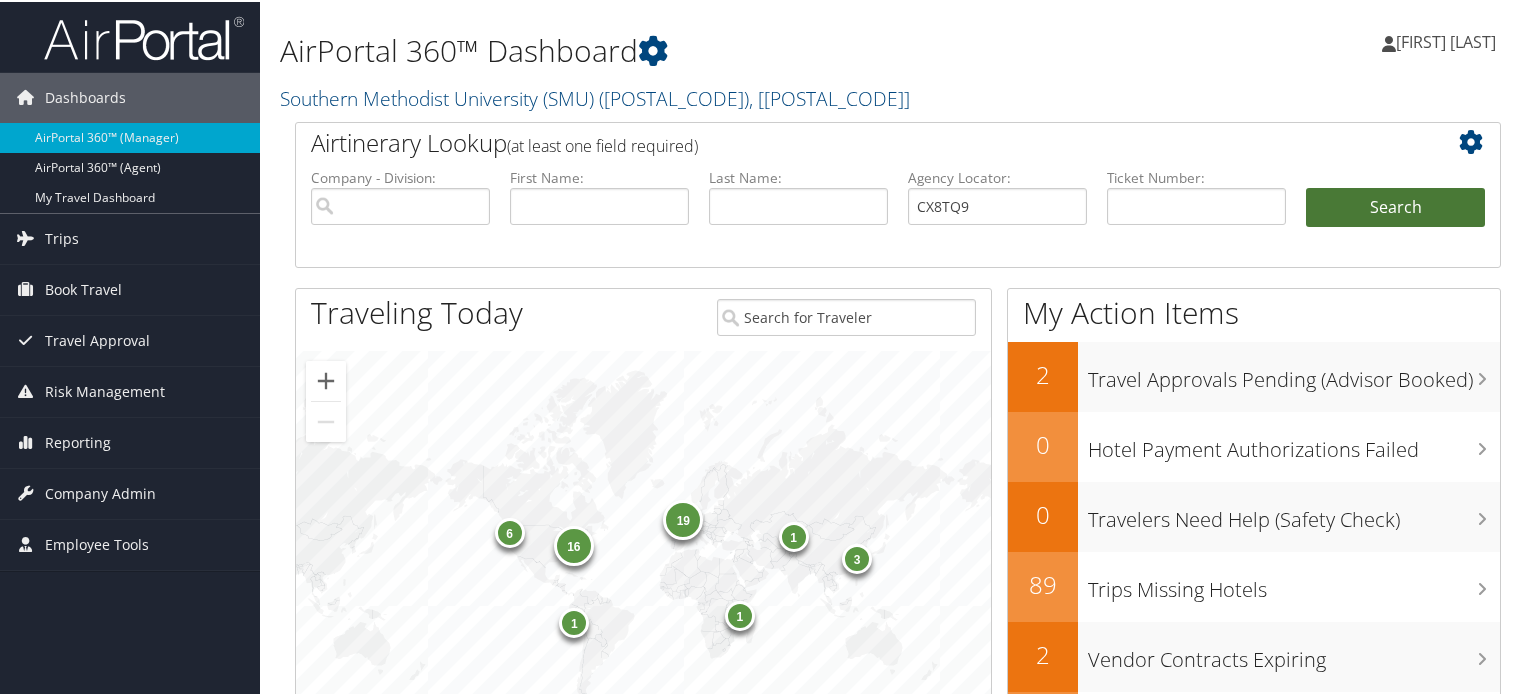 click on "Search" at bounding box center (1395, 206) 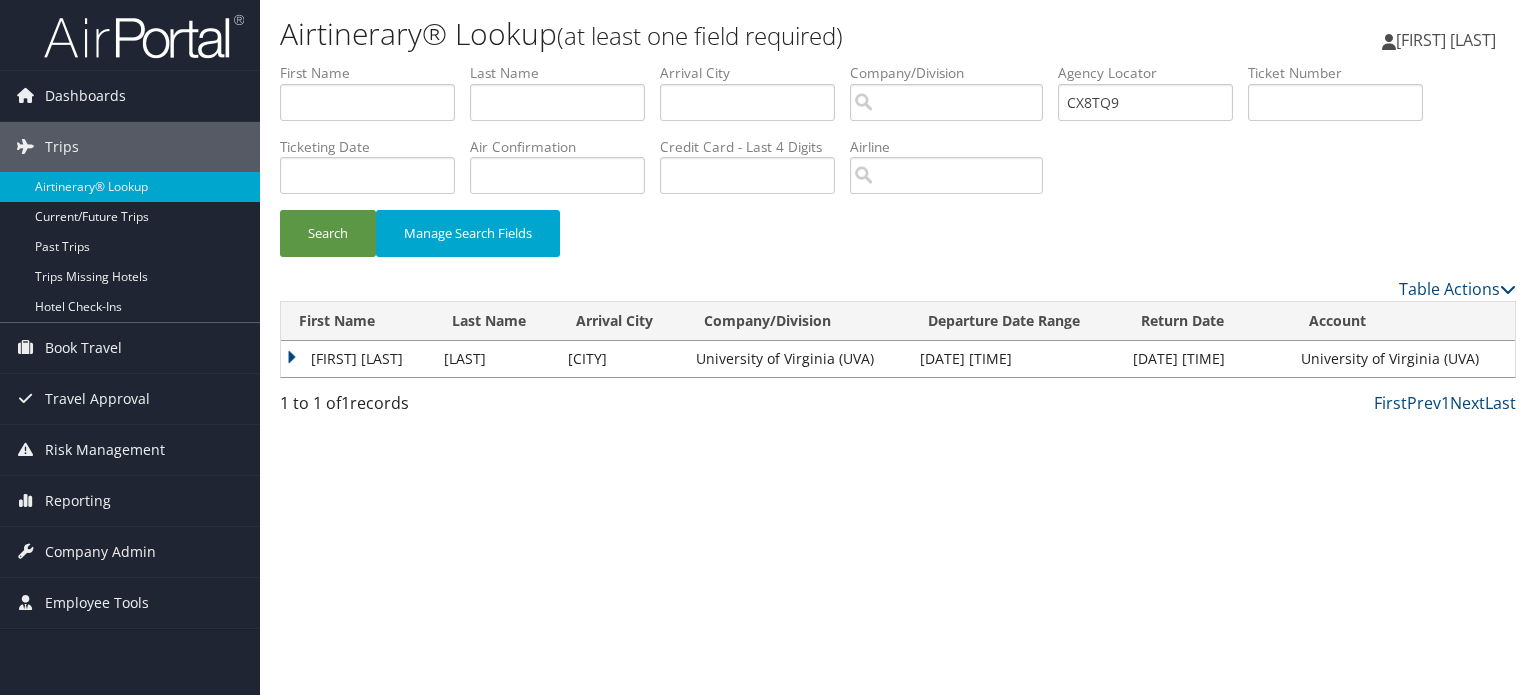 scroll, scrollTop: 0, scrollLeft: 0, axis: both 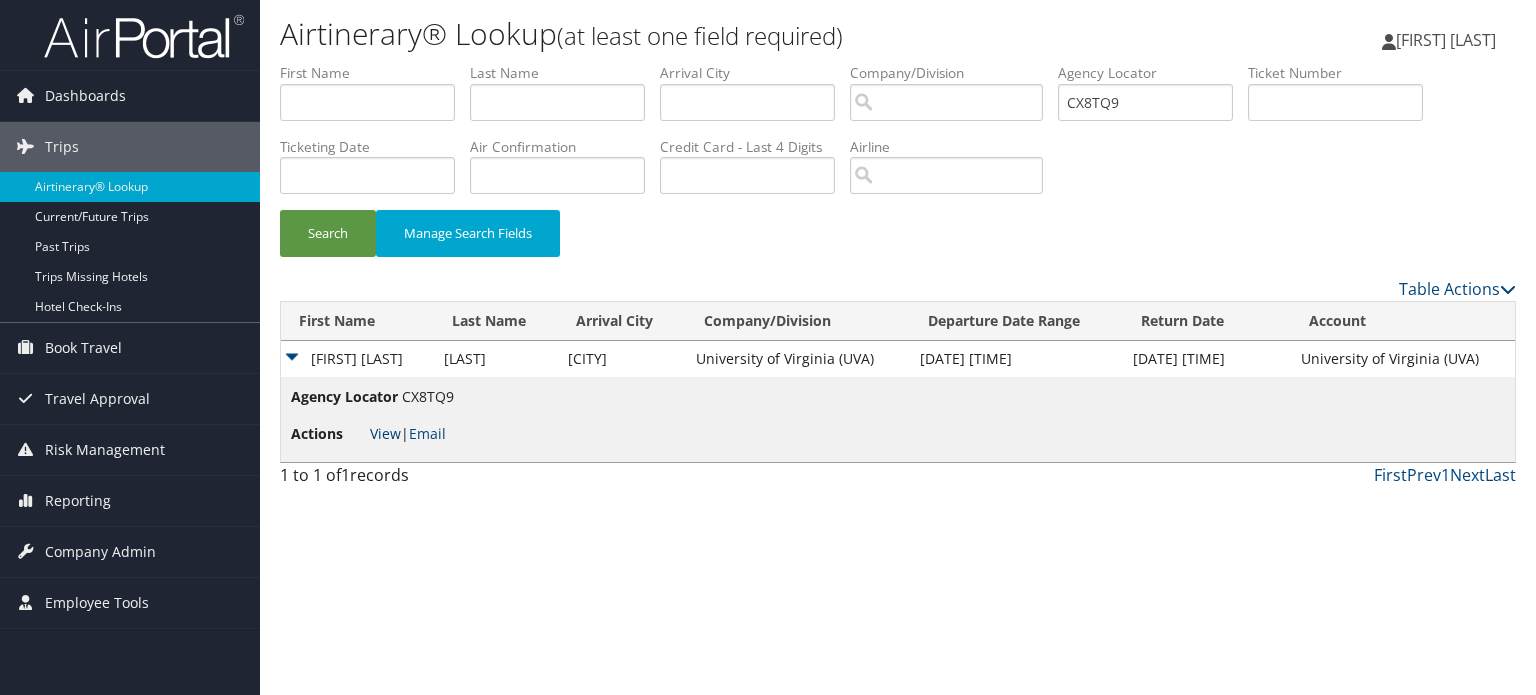 click on "View" at bounding box center (385, 433) 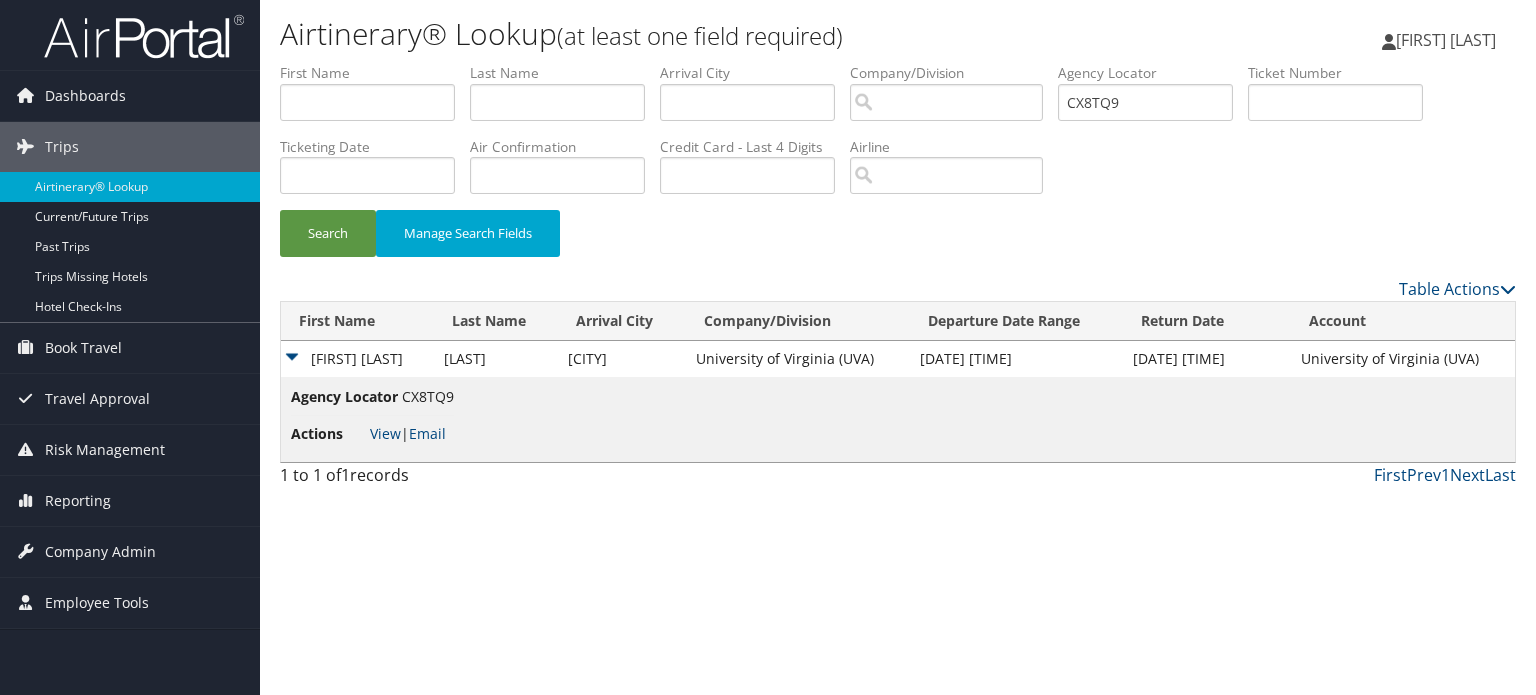 click at bounding box center (144, 36) 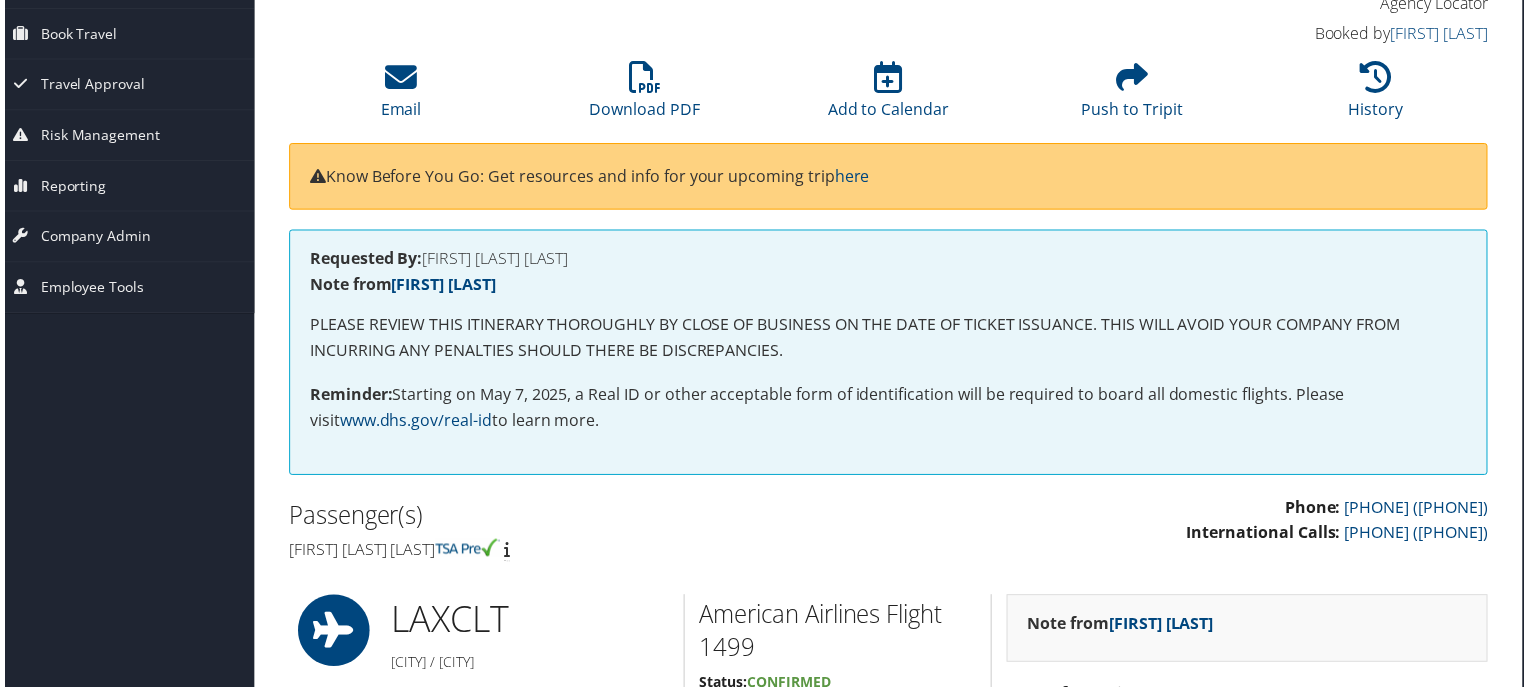 scroll, scrollTop: 152, scrollLeft: 9, axis: both 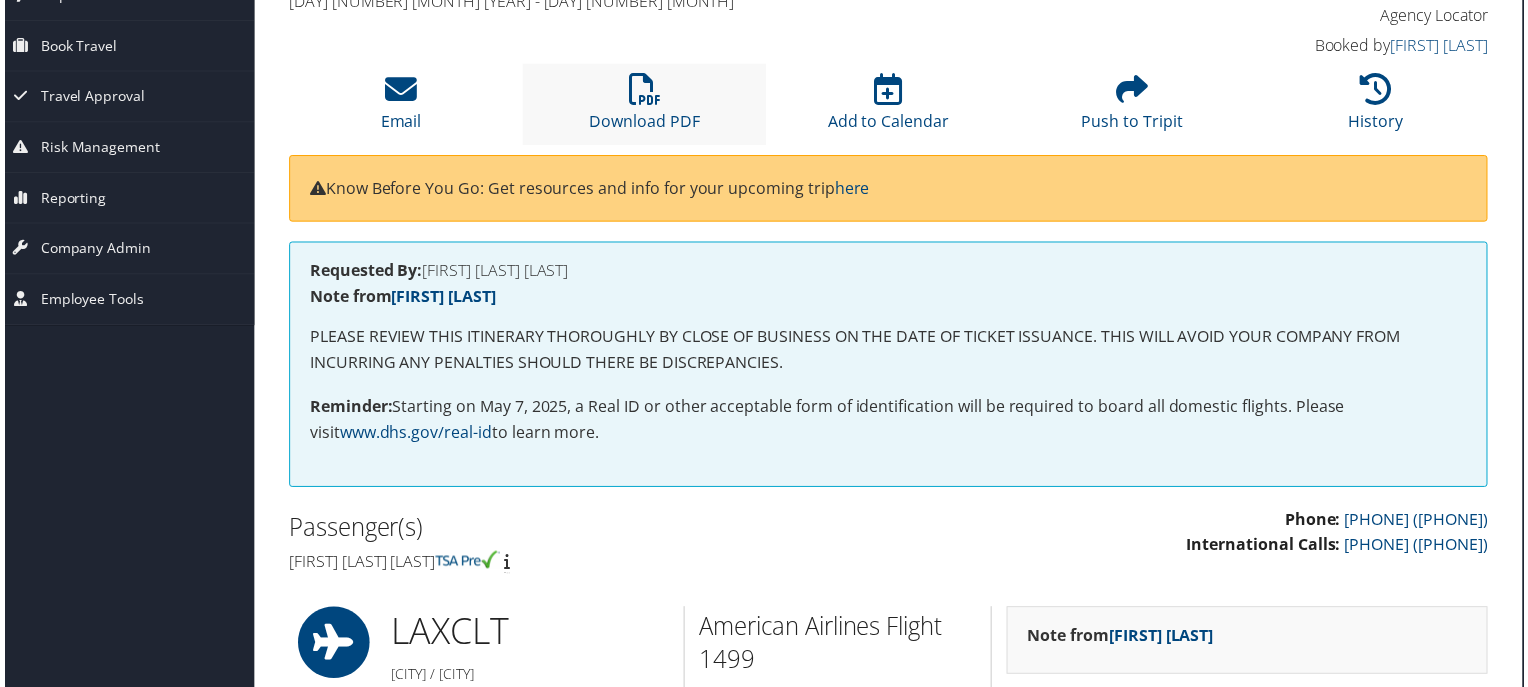 click on "Download PDF" at bounding box center [643, 104] 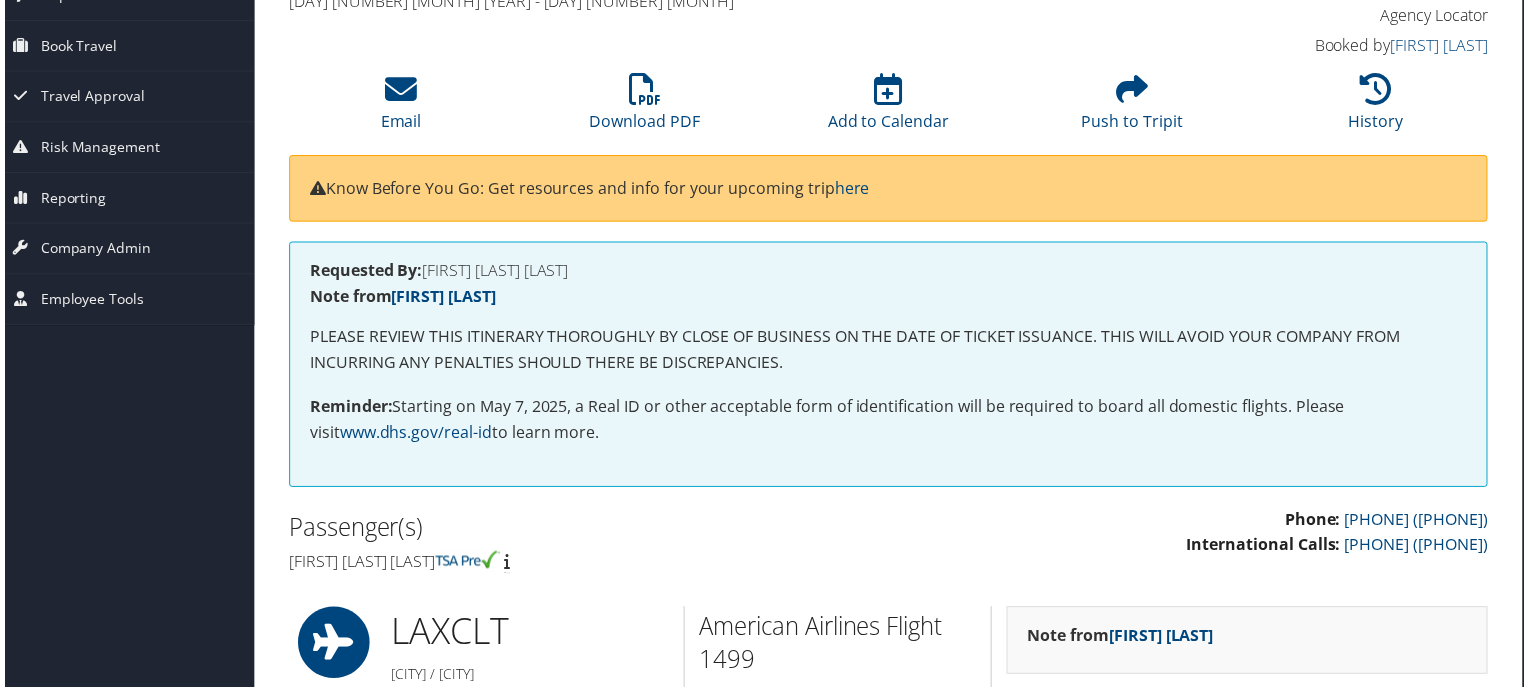 scroll, scrollTop: 0, scrollLeft: 9, axis: horizontal 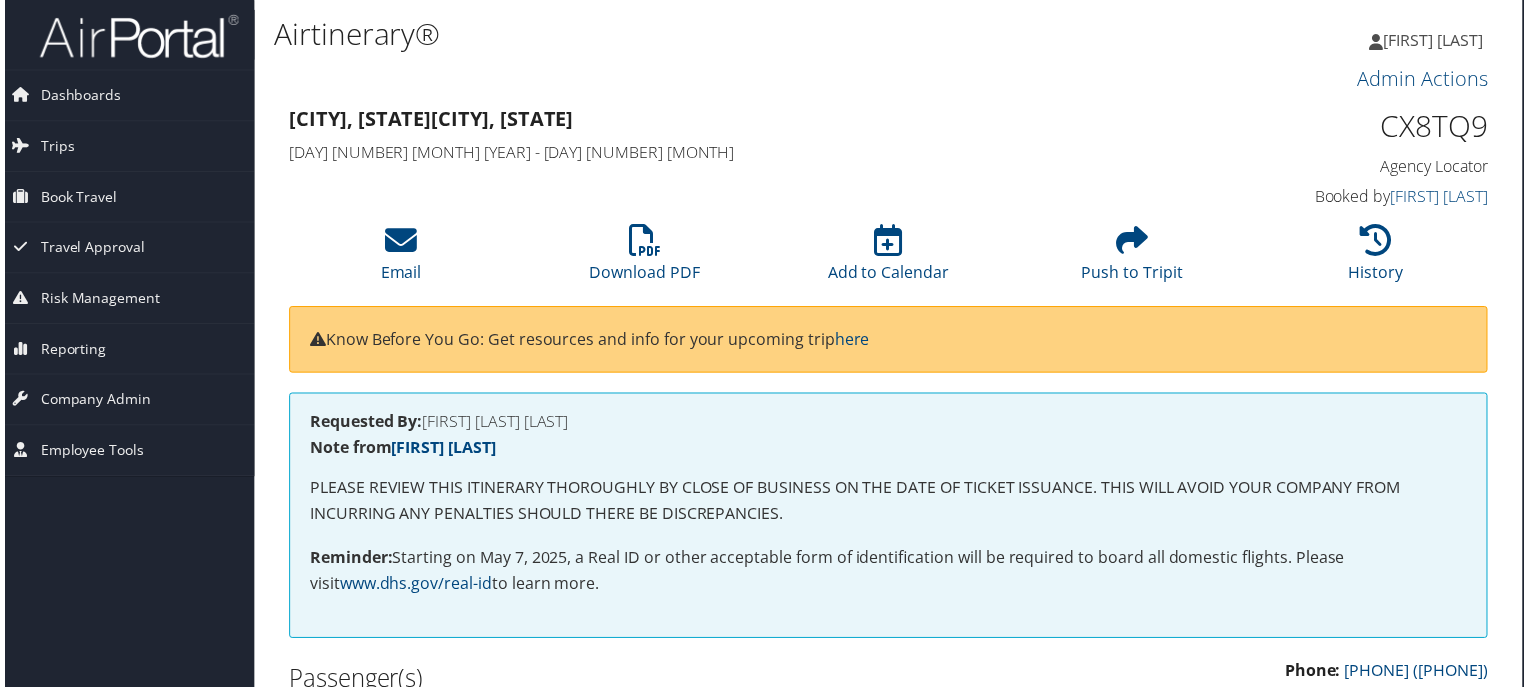 click at bounding box center [135, 36] 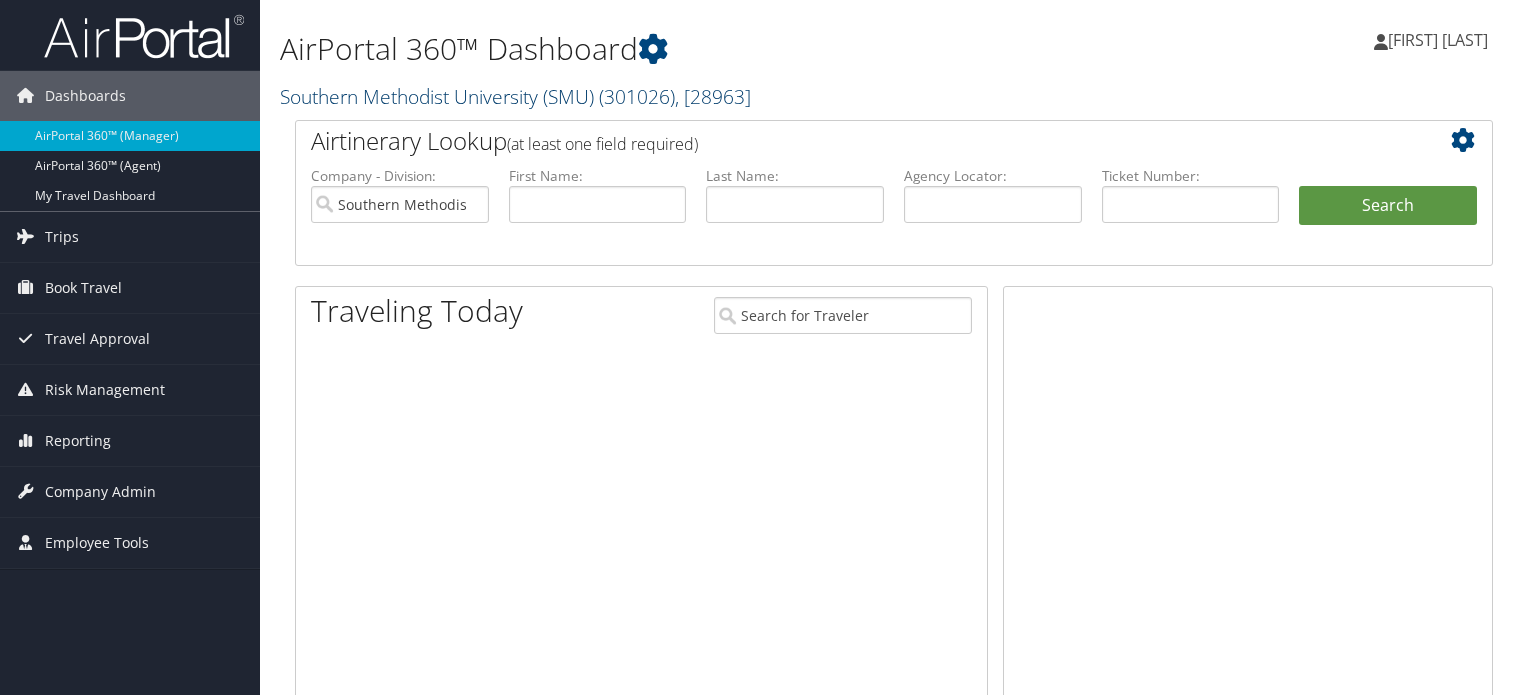 scroll, scrollTop: 0, scrollLeft: 0, axis: both 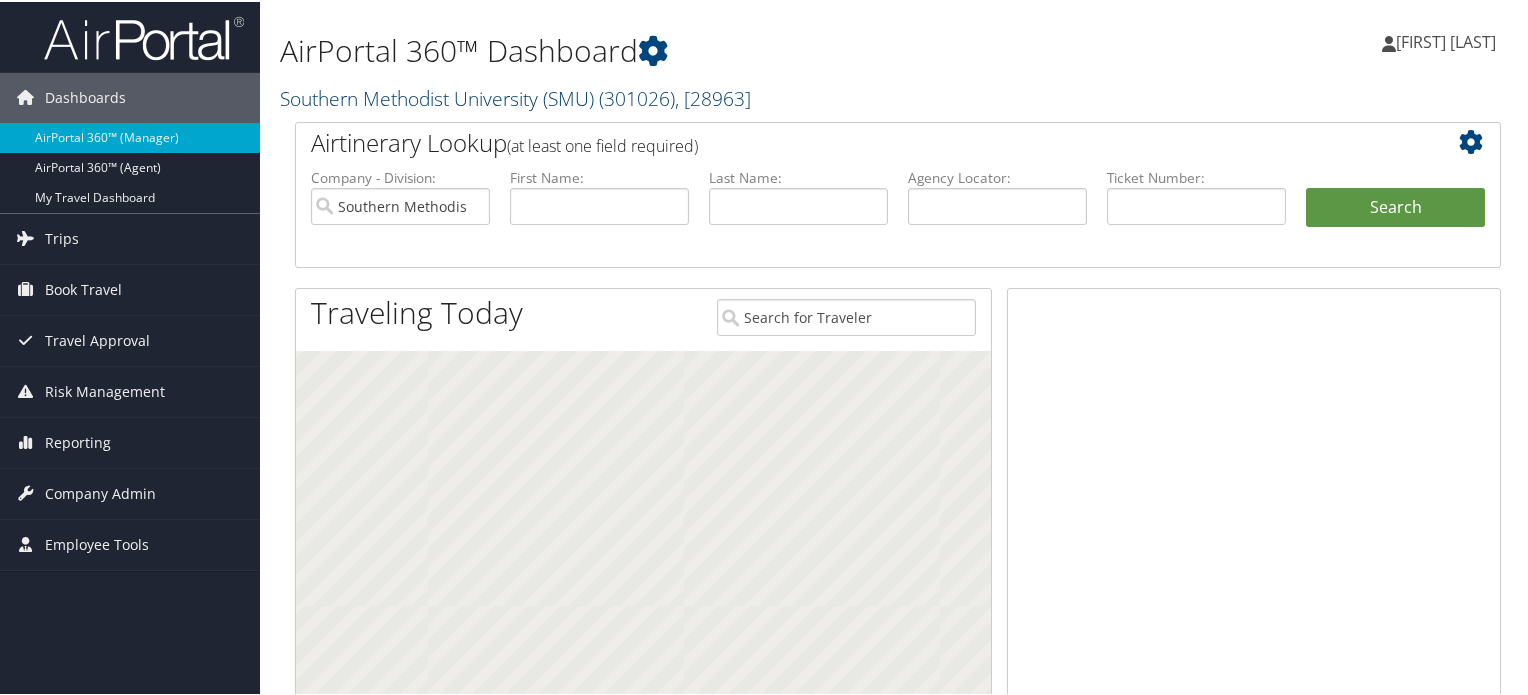 click on "Southern Methodist University (SMU)  ( 301026 )  , [POSTAL_CODE]" at bounding box center (515, 96) 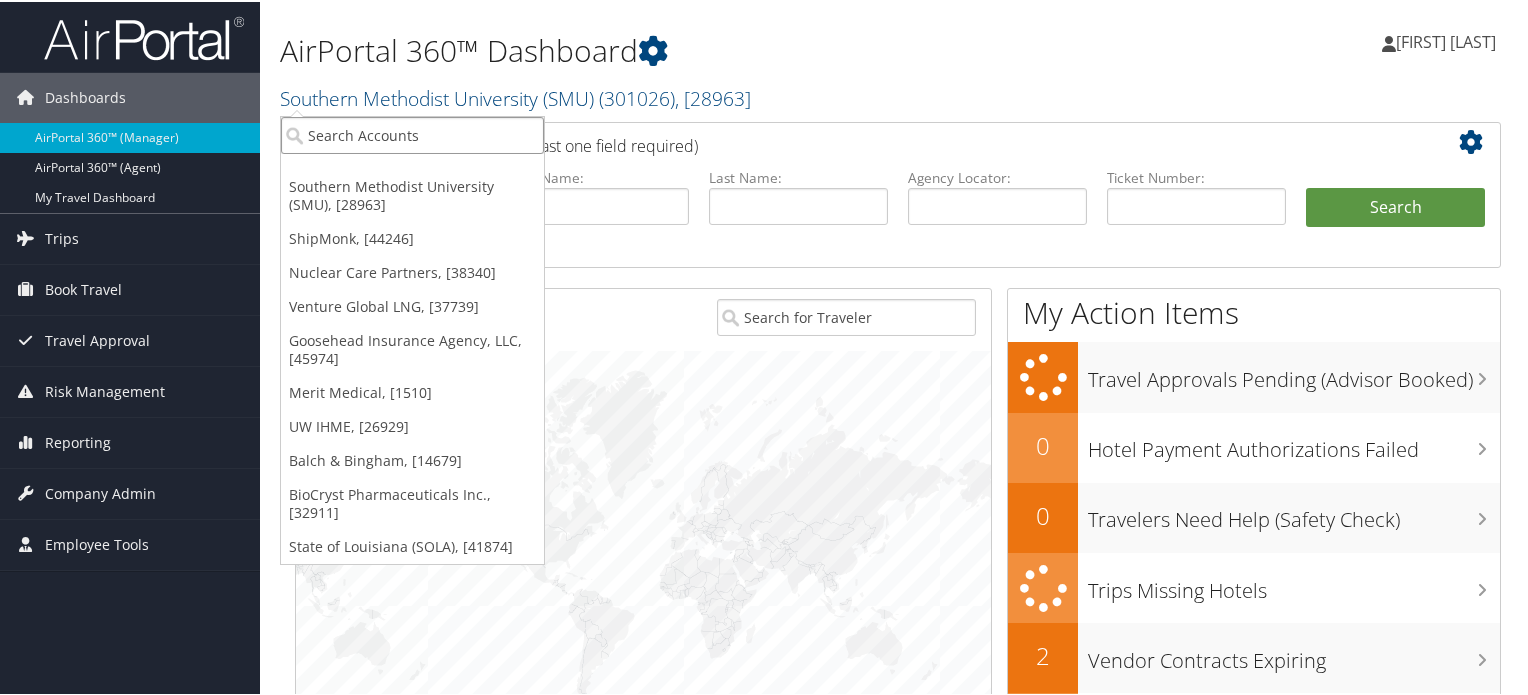 click at bounding box center [412, 133] 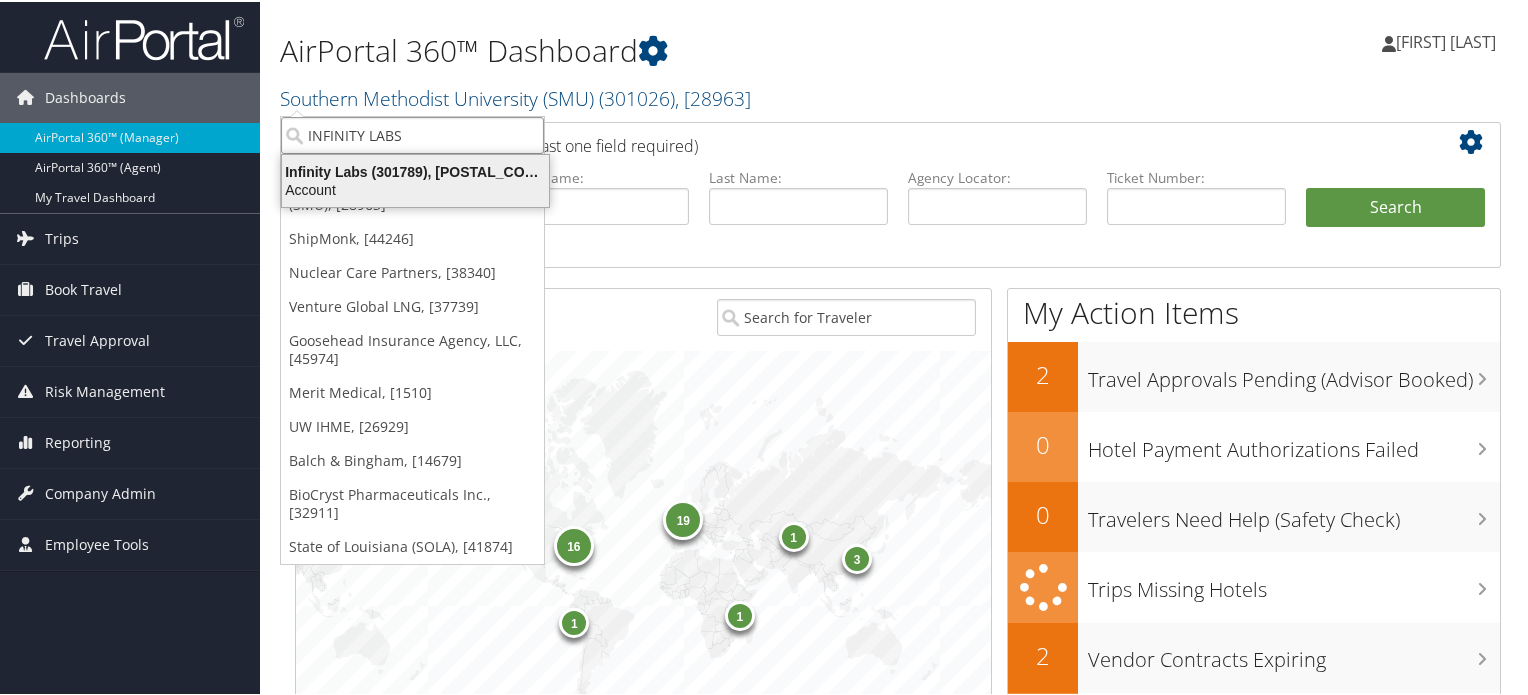 click on "Infinity Labs (301789), [42010]" at bounding box center (415, 170) 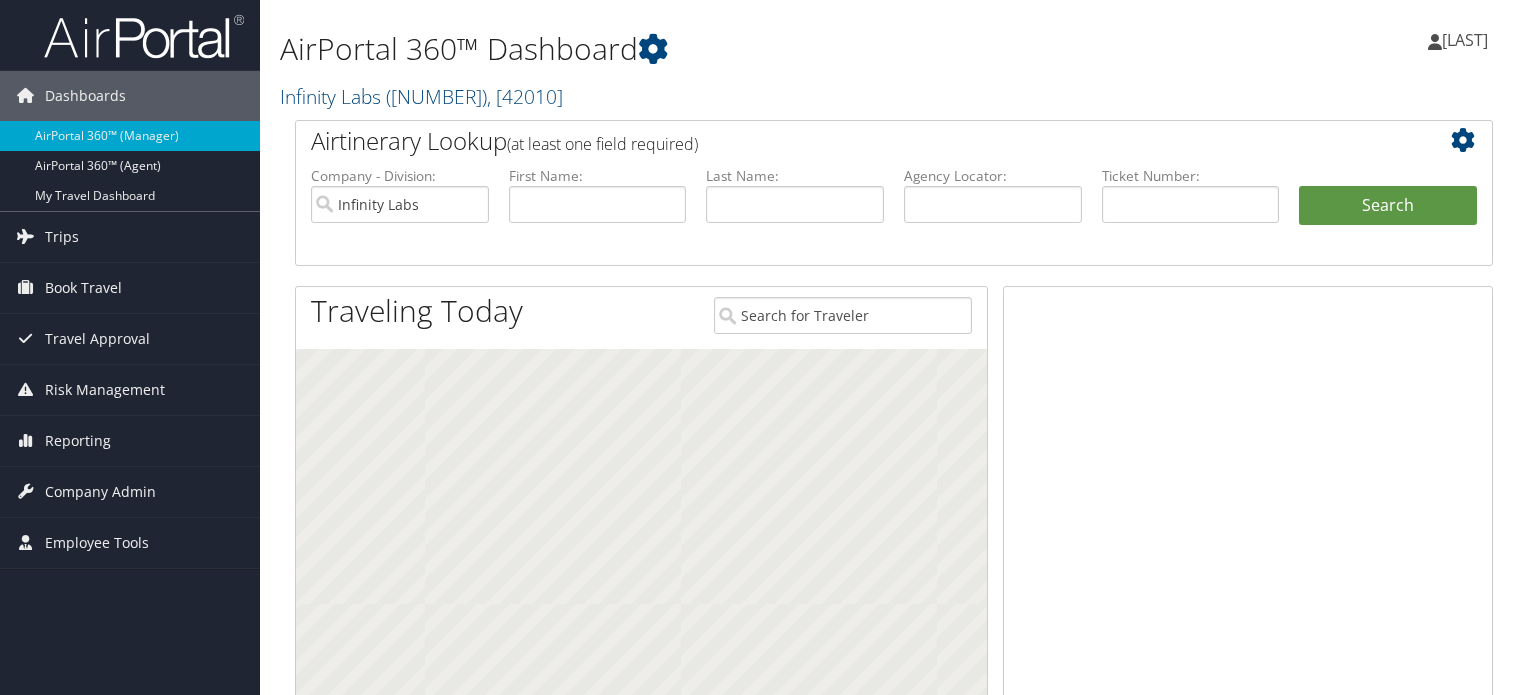 scroll, scrollTop: 0, scrollLeft: 0, axis: both 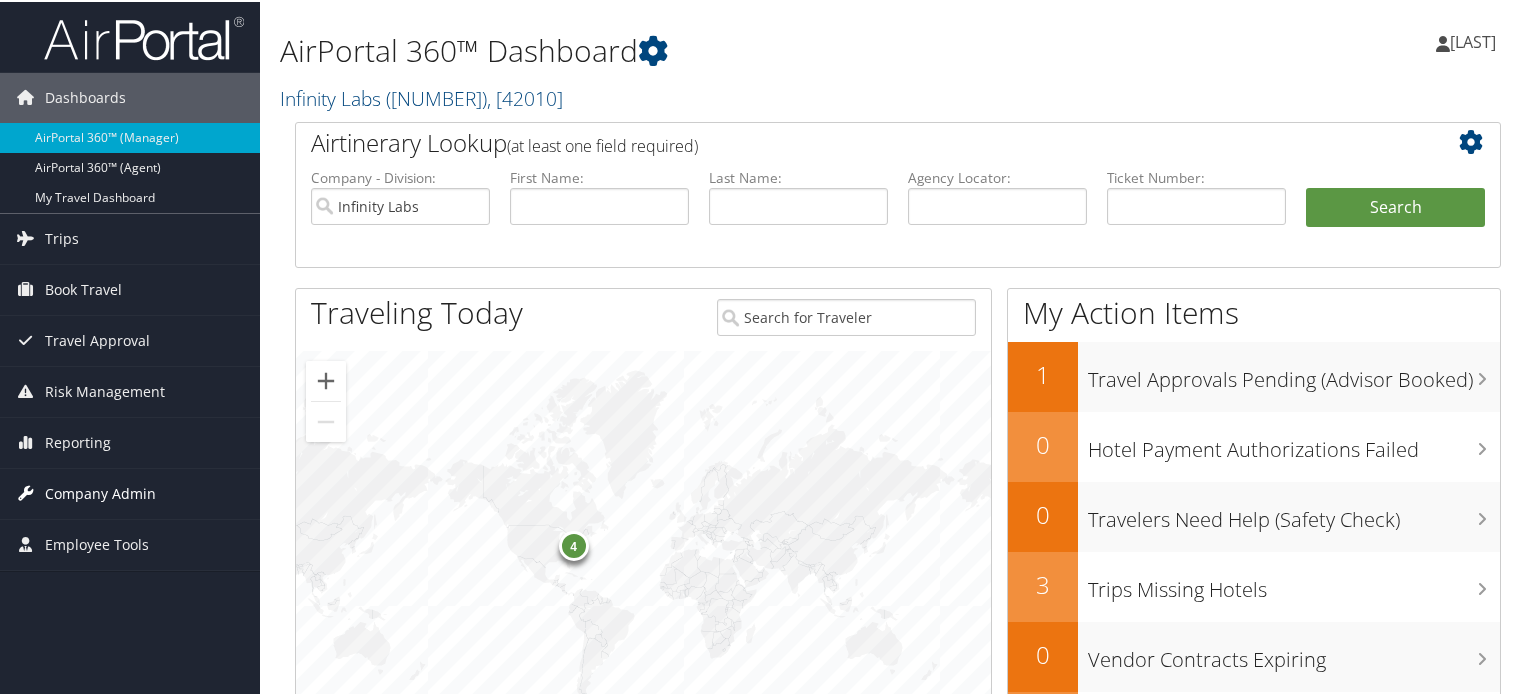 click on "Company Admin" at bounding box center [100, 492] 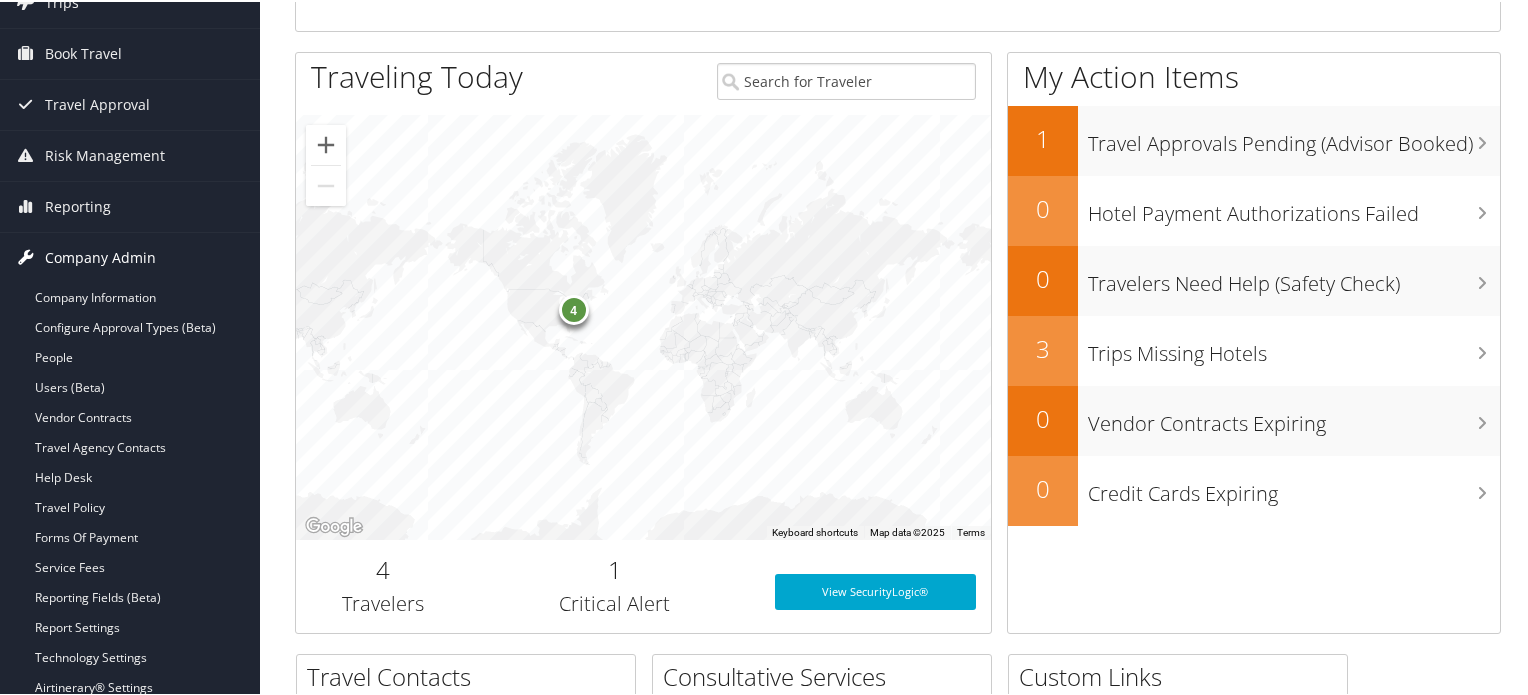 scroll, scrollTop: 244, scrollLeft: 0, axis: vertical 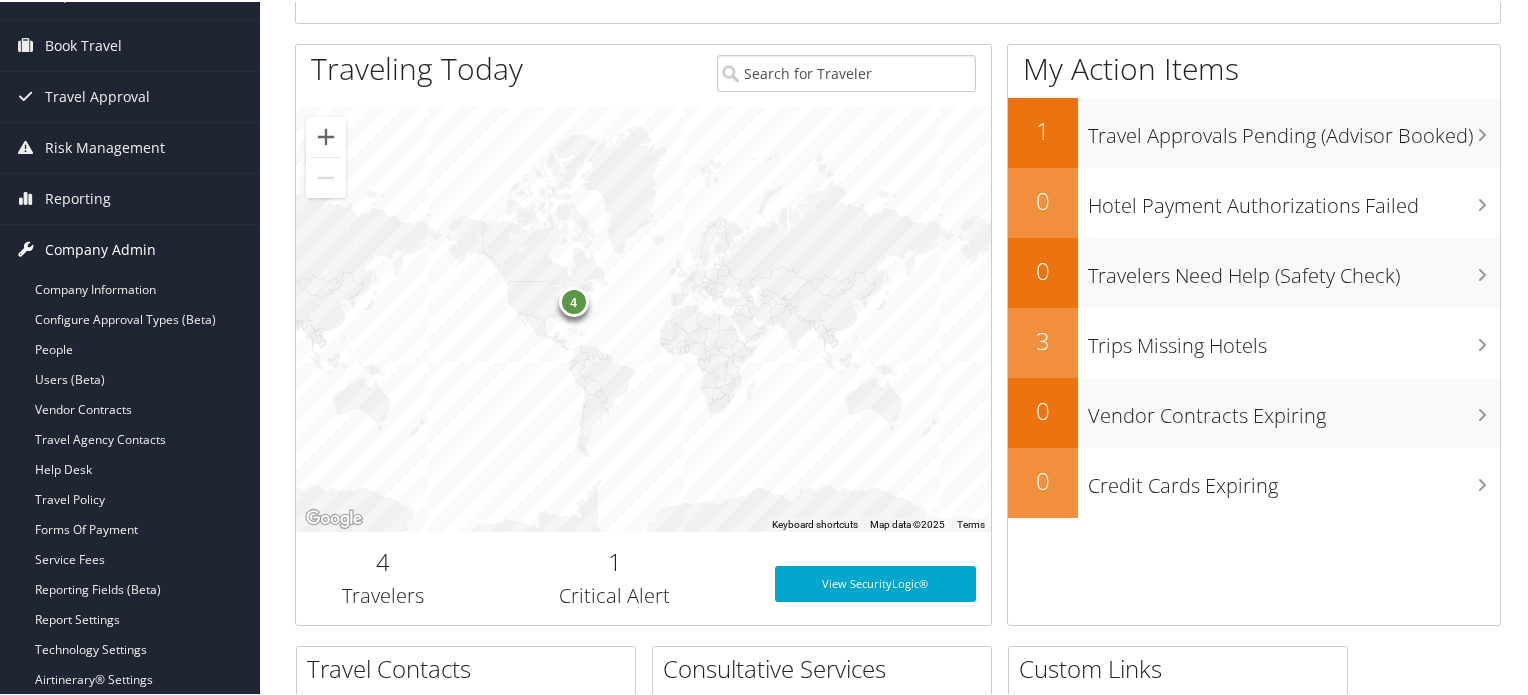 click on "Travel Policy" at bounding box center [130, 498] 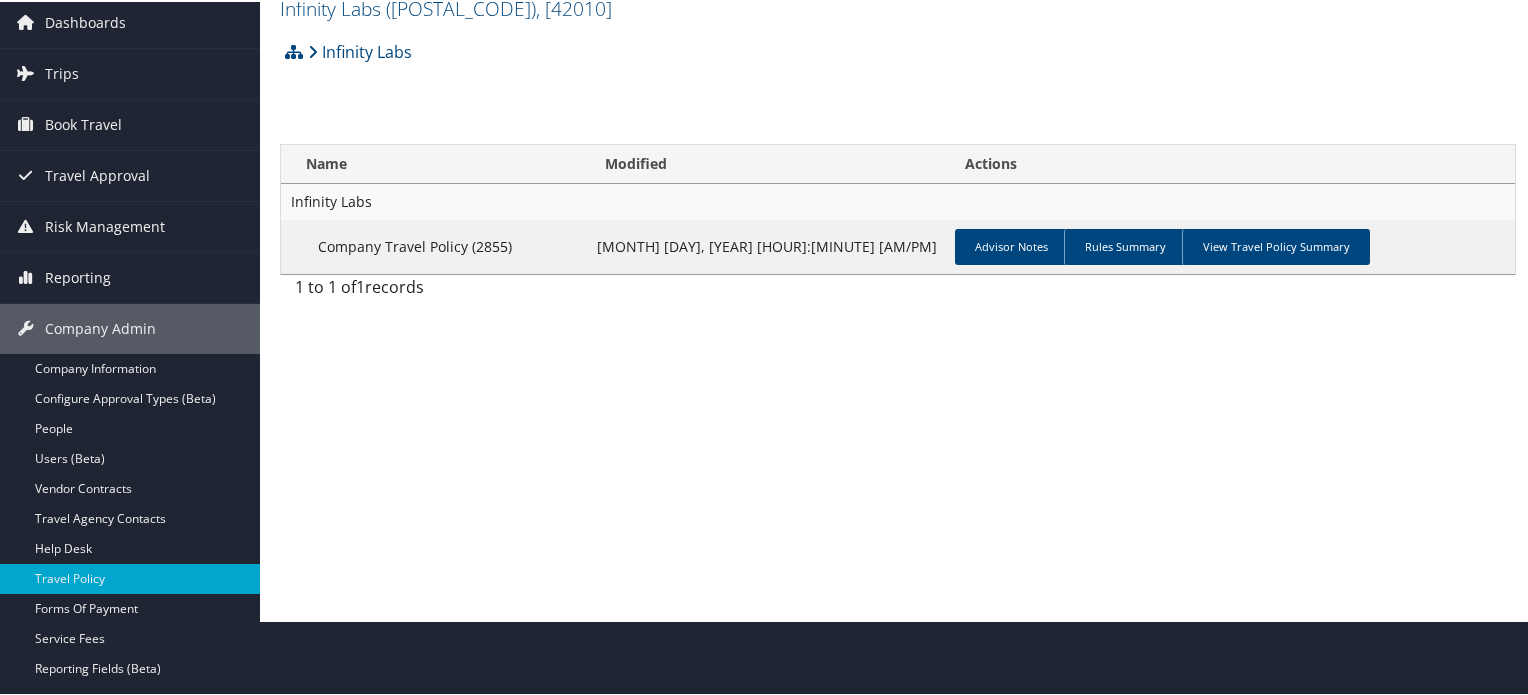 scroll, scrollTop: 76, scrollLeft: 0, axis: vertical 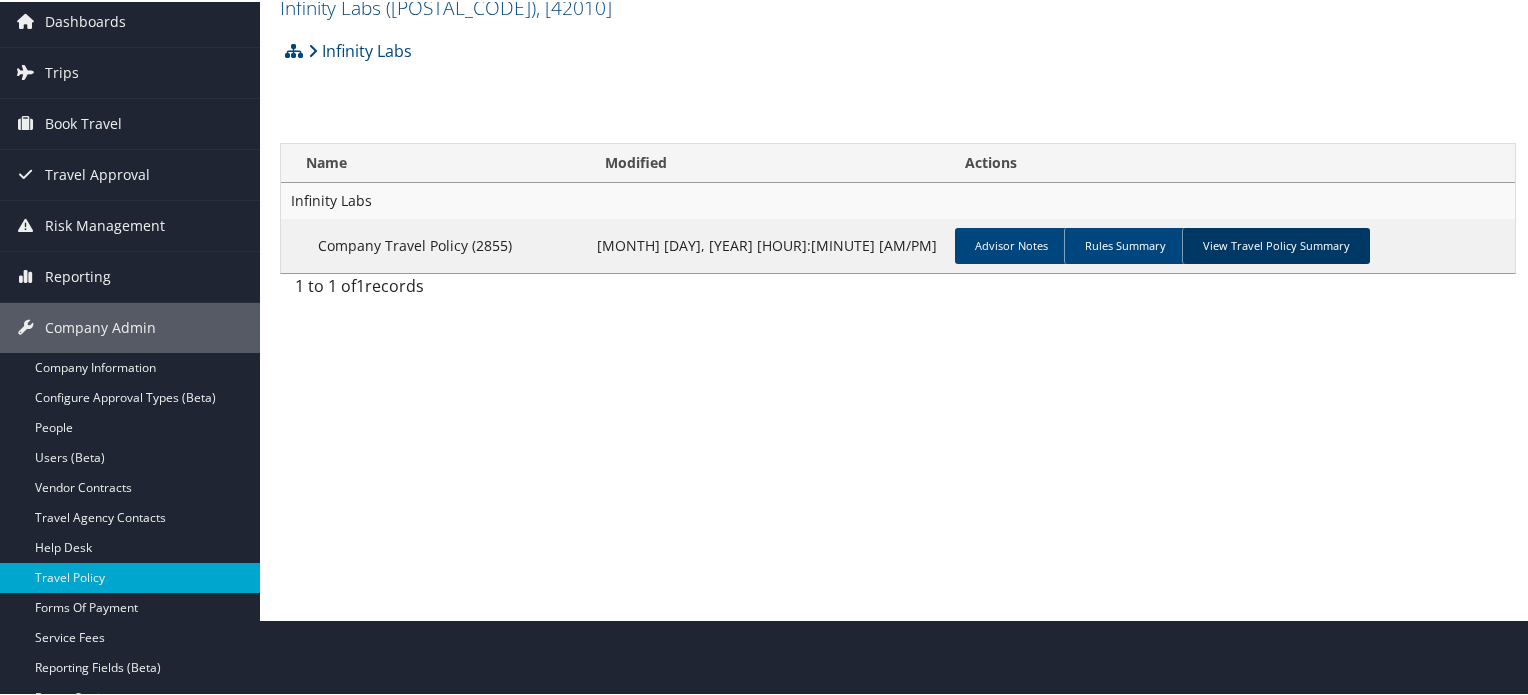 click on "View Travel Policy Summary" at bounding box center [1276, 244] 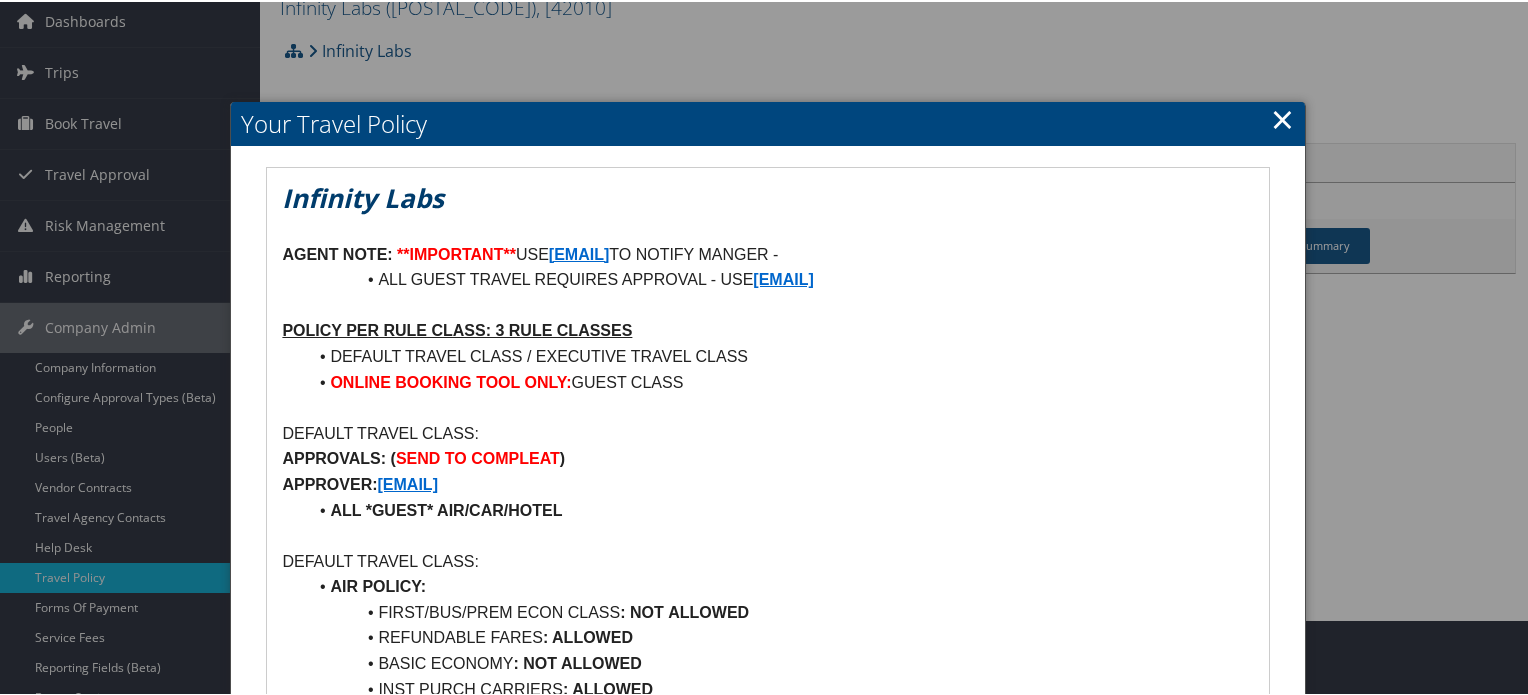 scroll, scrollTop: 76, scrollLeft: 0, axis: vertical 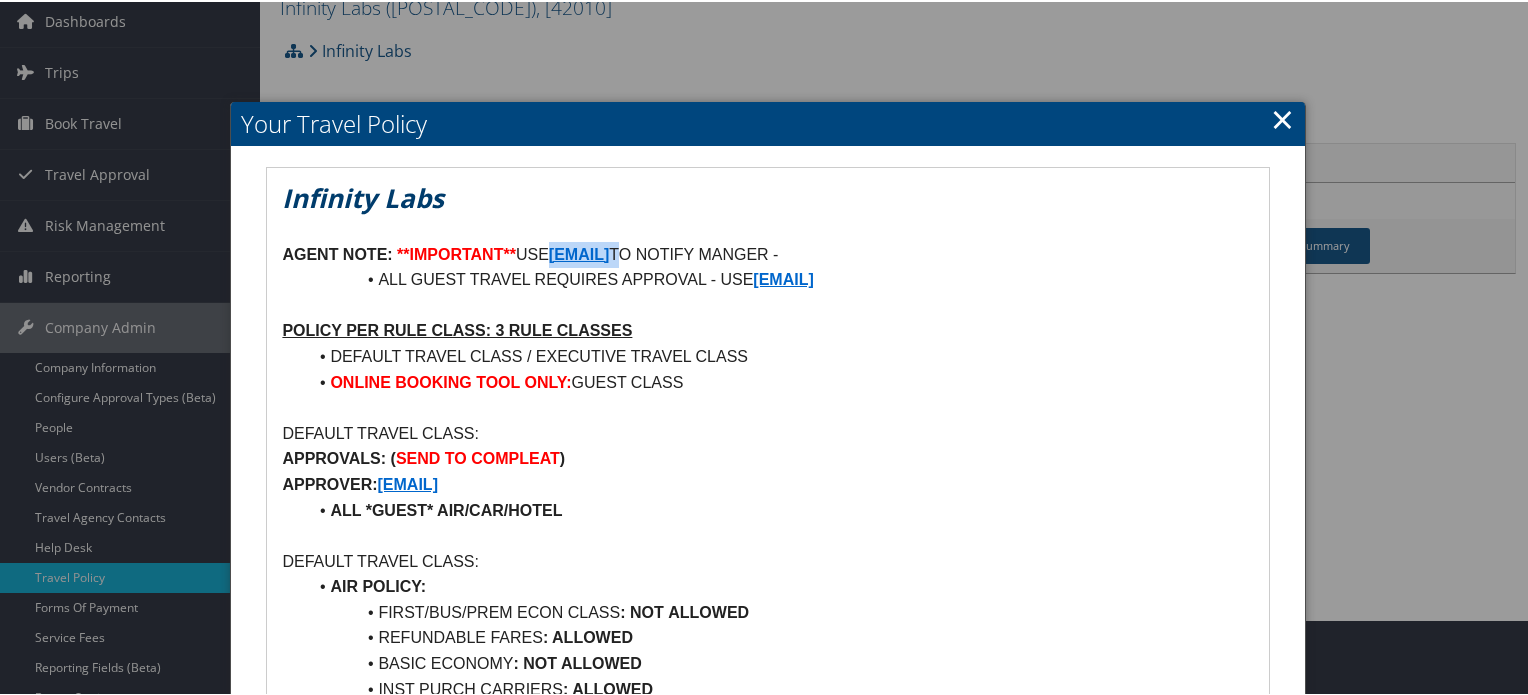 copy on "TRAVEL@I-LABS.TECH" 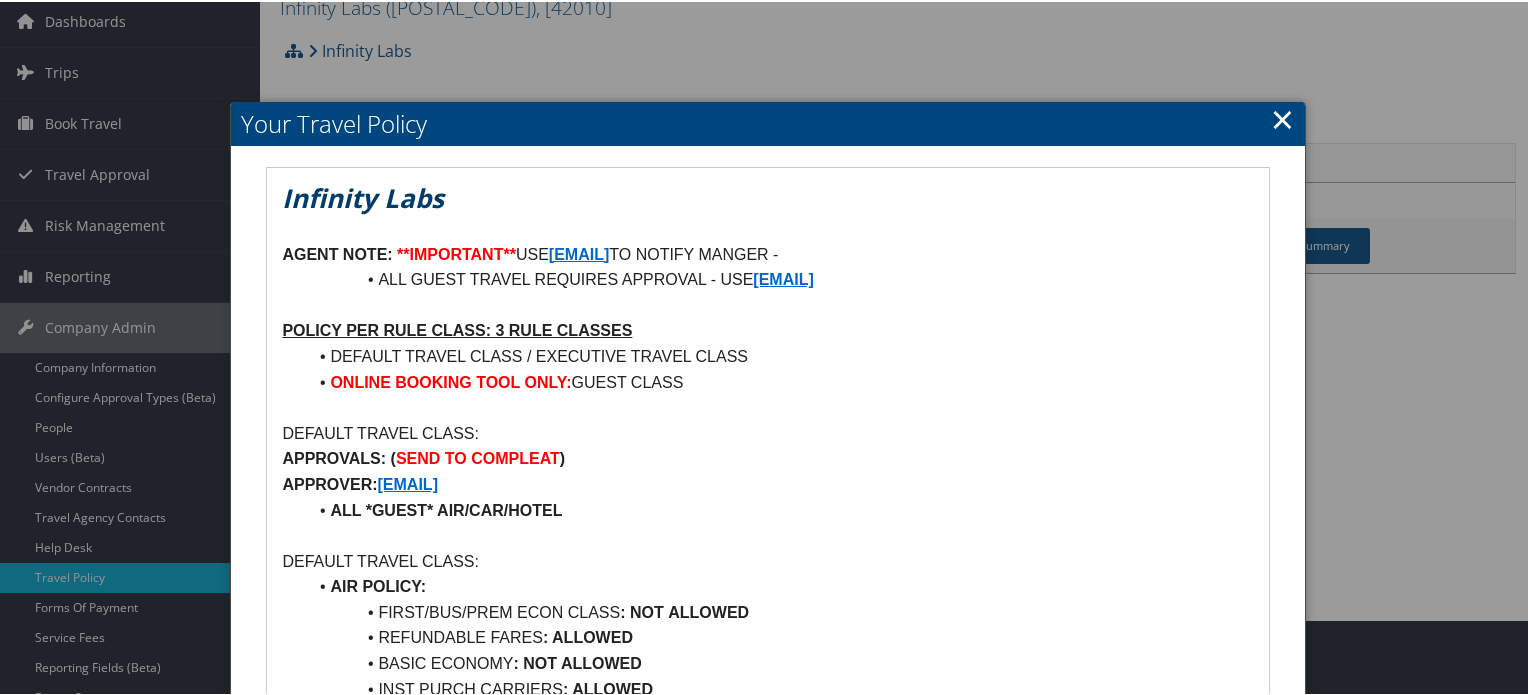 click on "DEFAULT TRAVEL CLASS:" at bounding box center (767, 432) 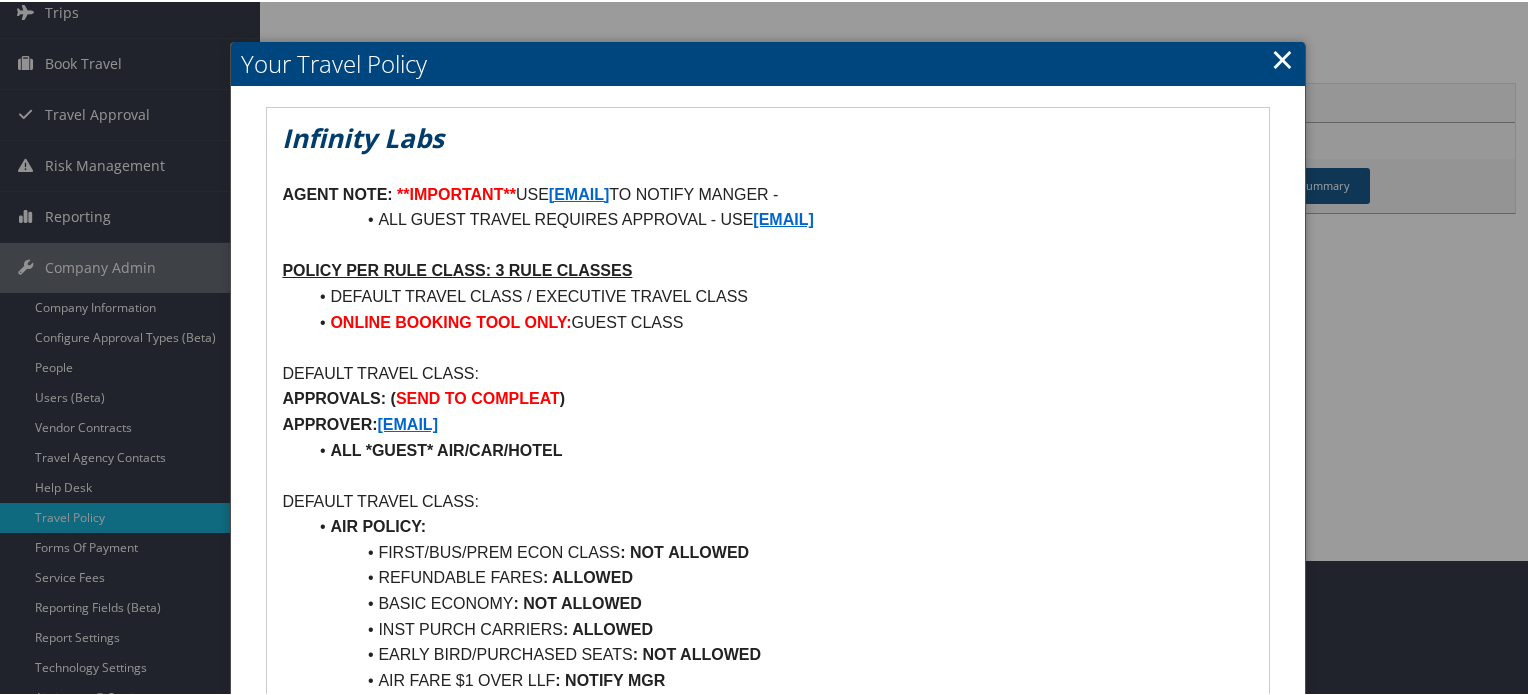 scroll, scrollTop: 138, scrollLeft: 0, axis: vertical 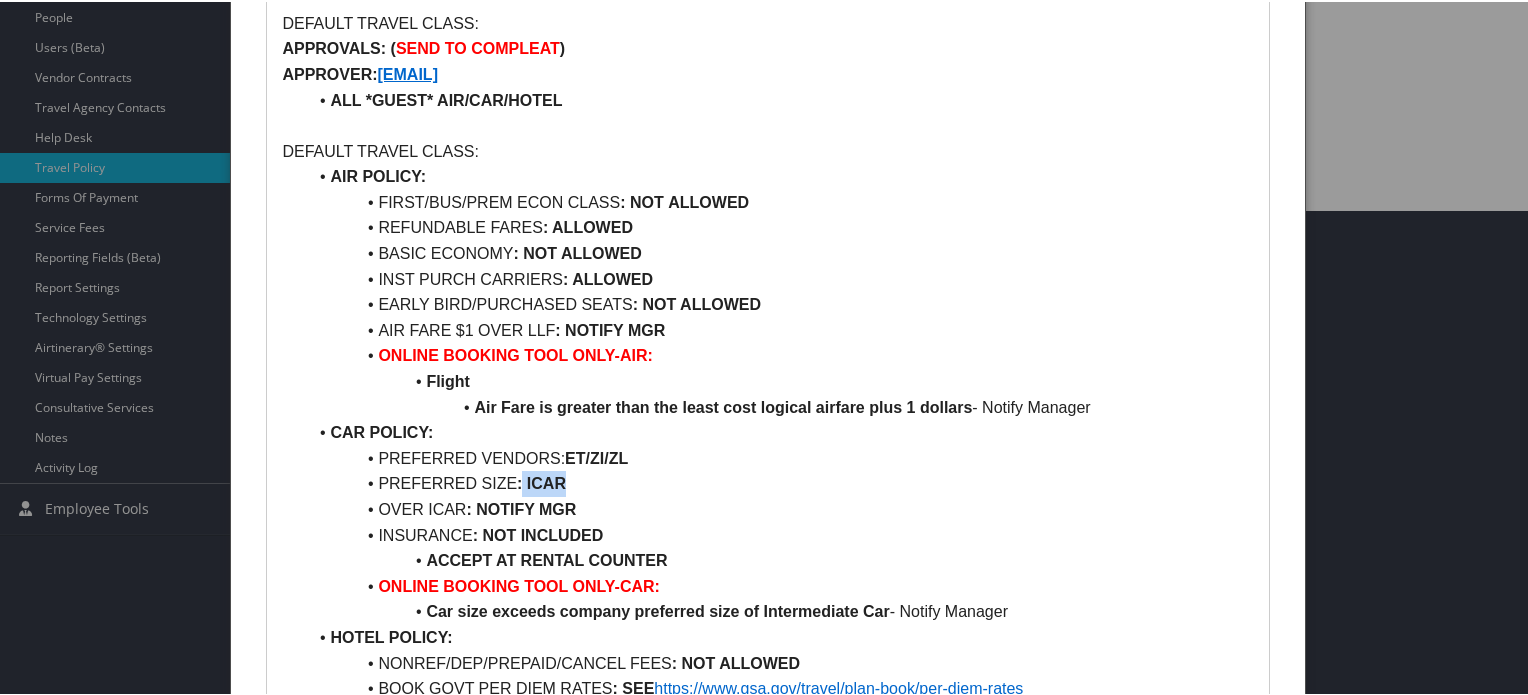 drag, startPoint x: 521, startPoint y: 486, endPoint x: 586, endPoint y: 483, distance: 65.06919 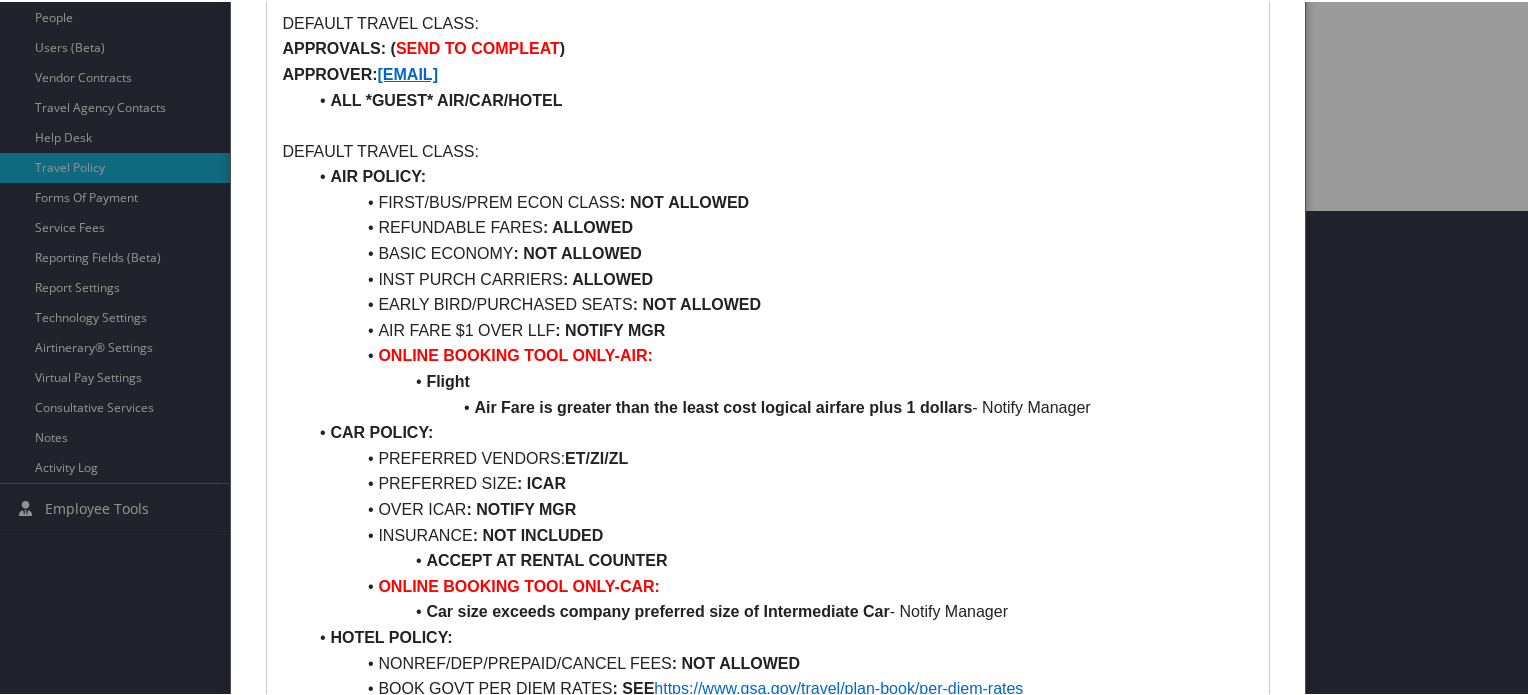 click on "OVER ICAR : NOTIFY MGR" at bounding box center [779, 508] 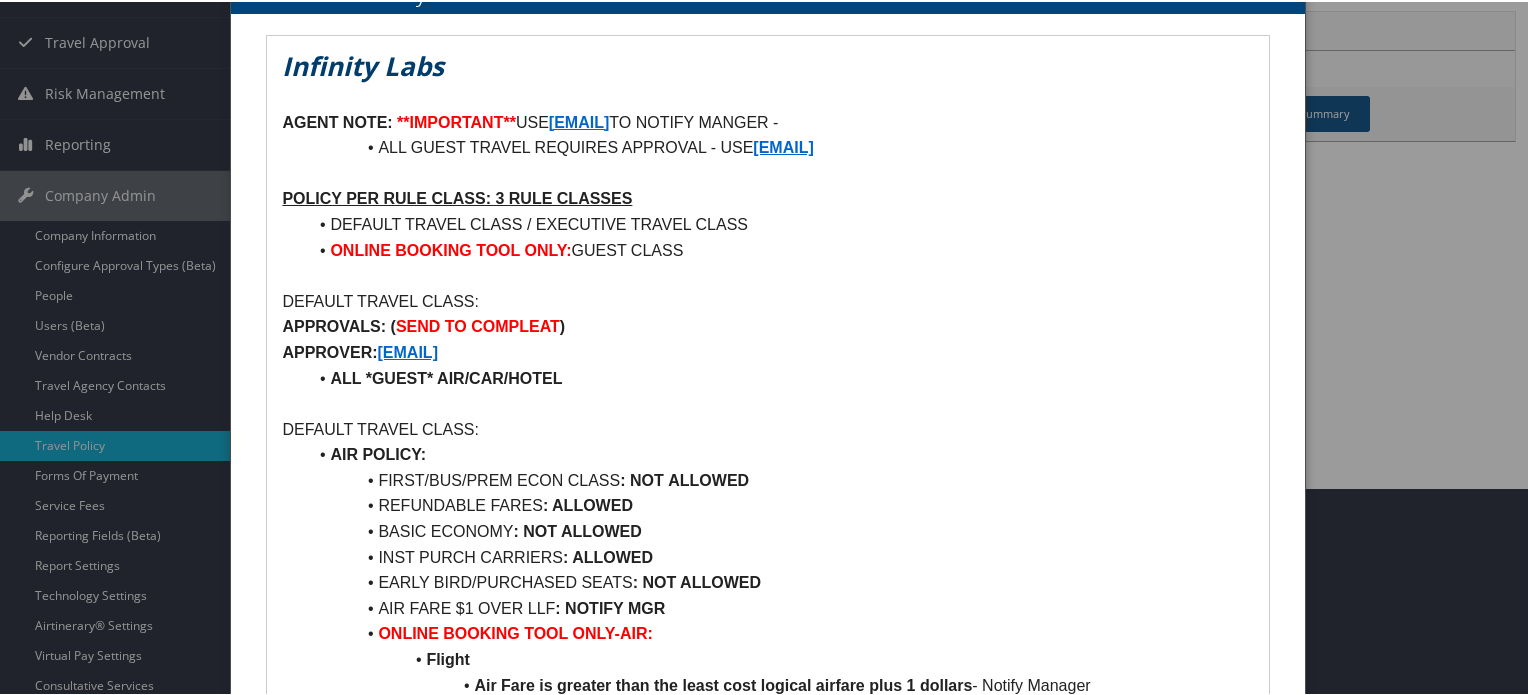 scroll, scrollTop: 206, scrollLeft: 0, axis: vertical 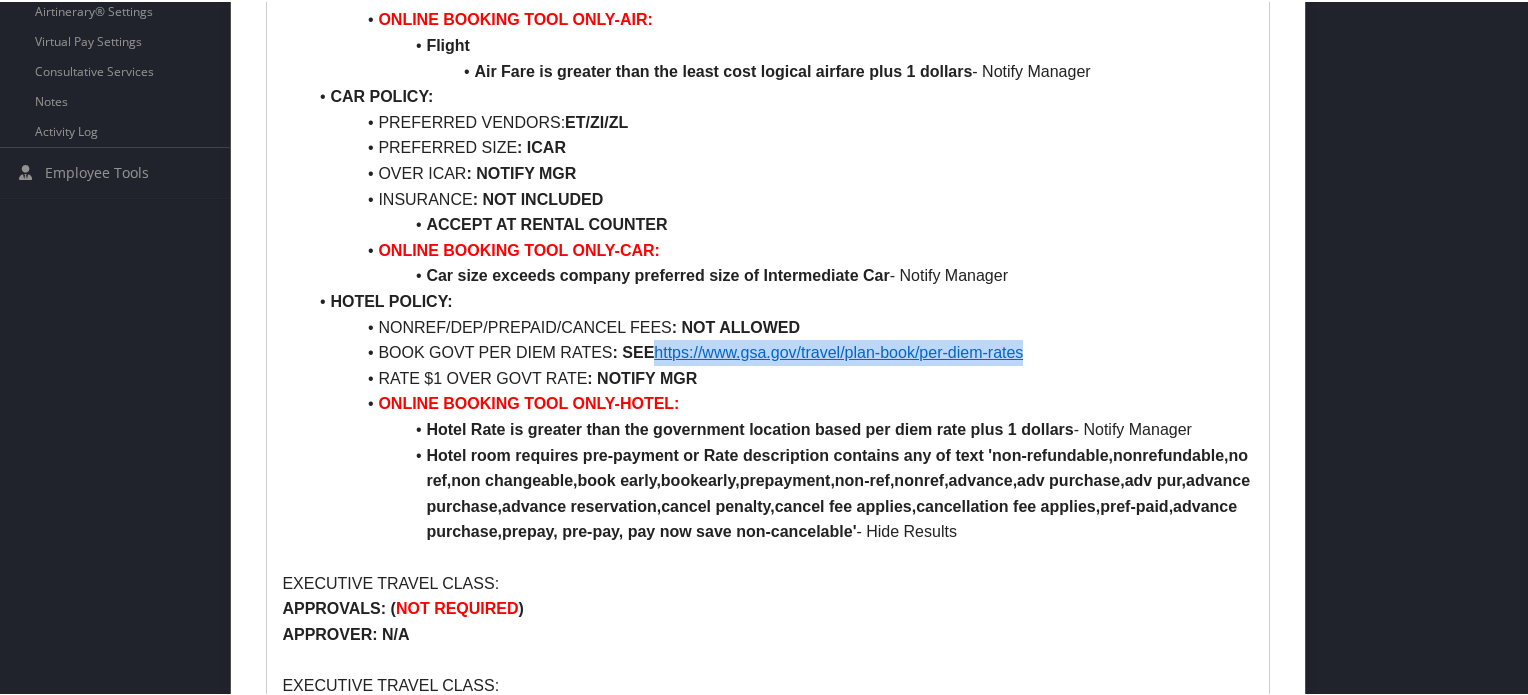 drag, startPoint x: 1048, startPoint y: 356, endPoint x: 655, endPoint y: 351, distance: 393.0318 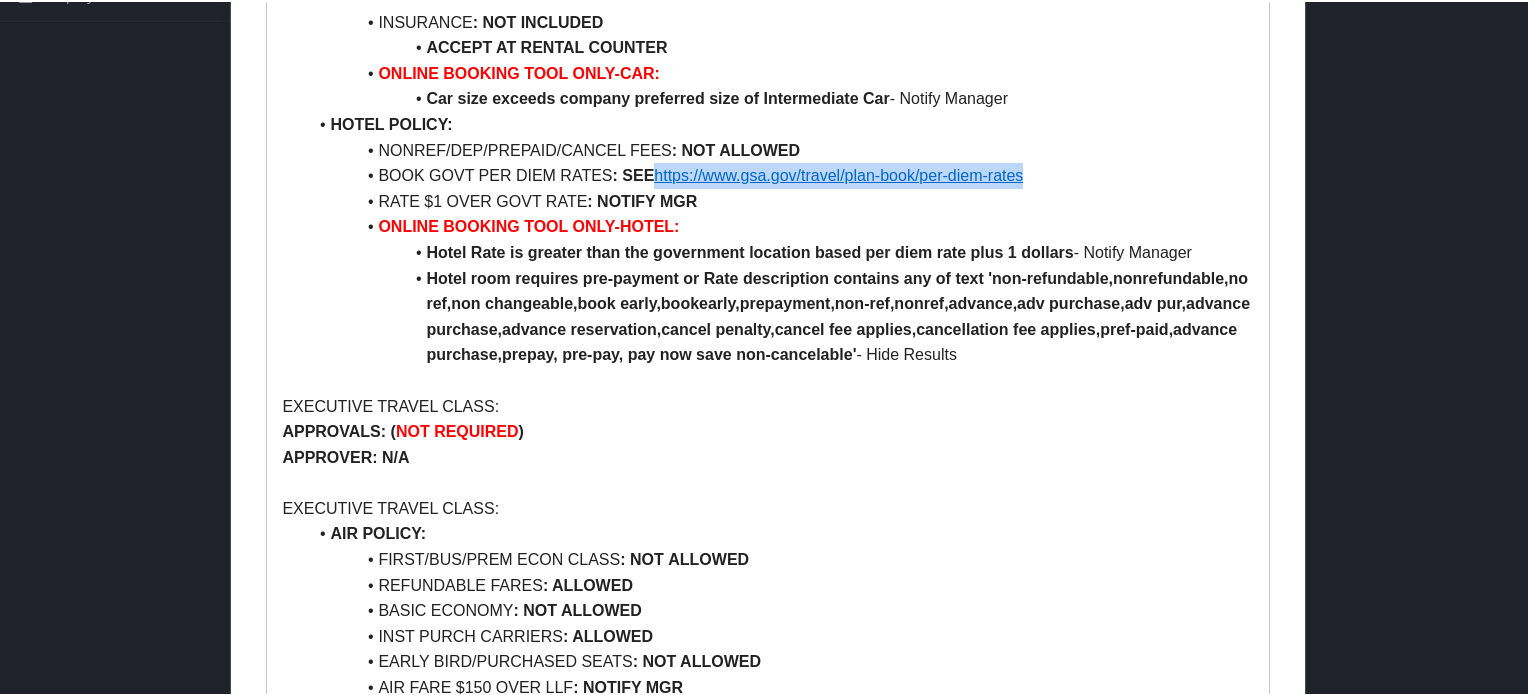 scroll, scrollTop: 1032, scrollLeft: 0, axis: vertical 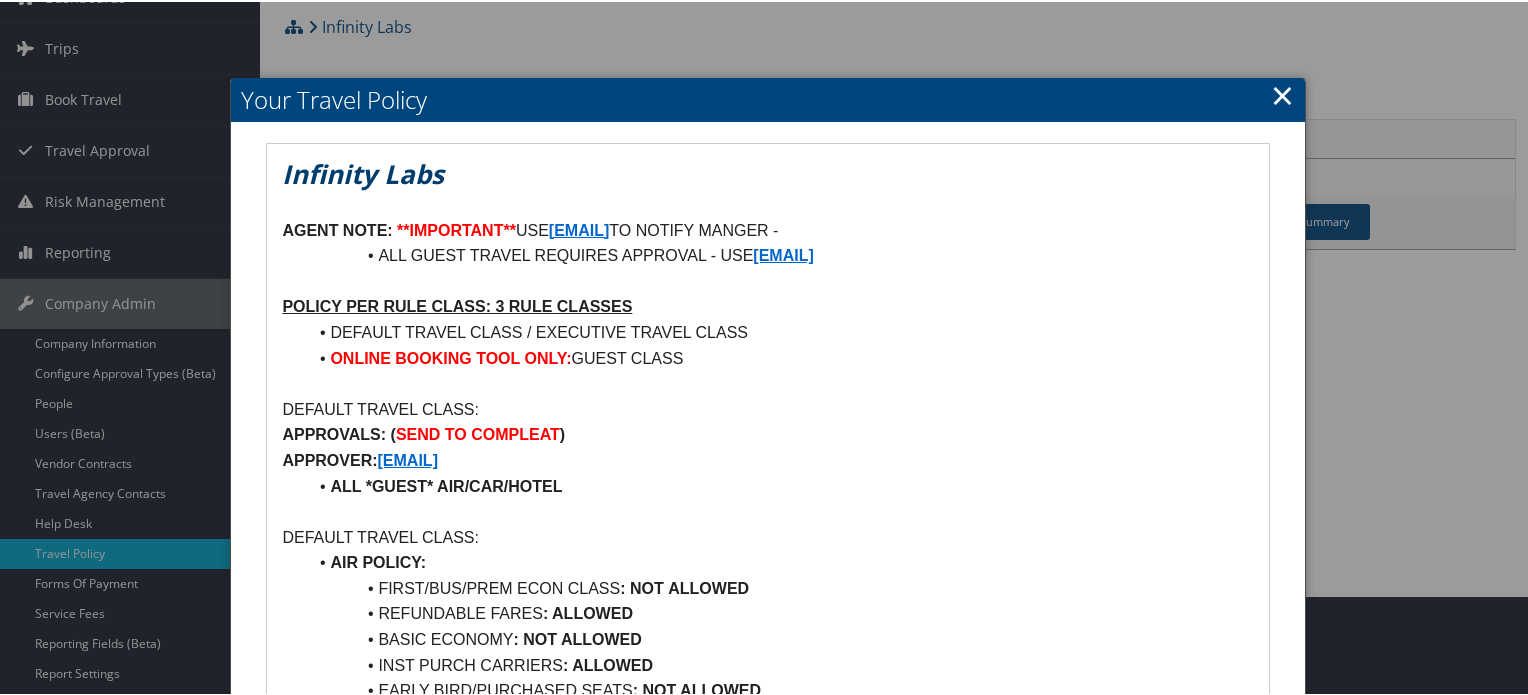click on "×" at bounding box center [1282, 93] 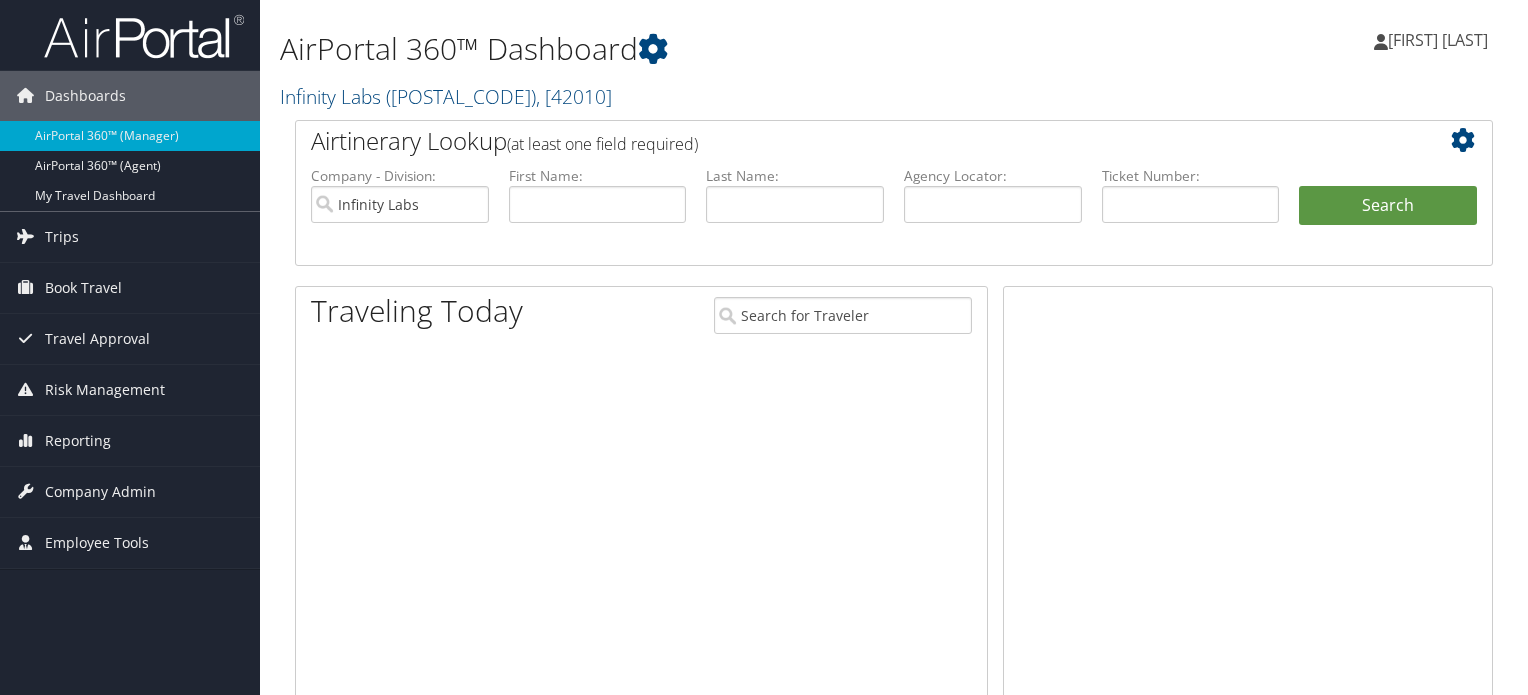 scroll, scrollTop: 0, scrollLeft: 0, axis: both 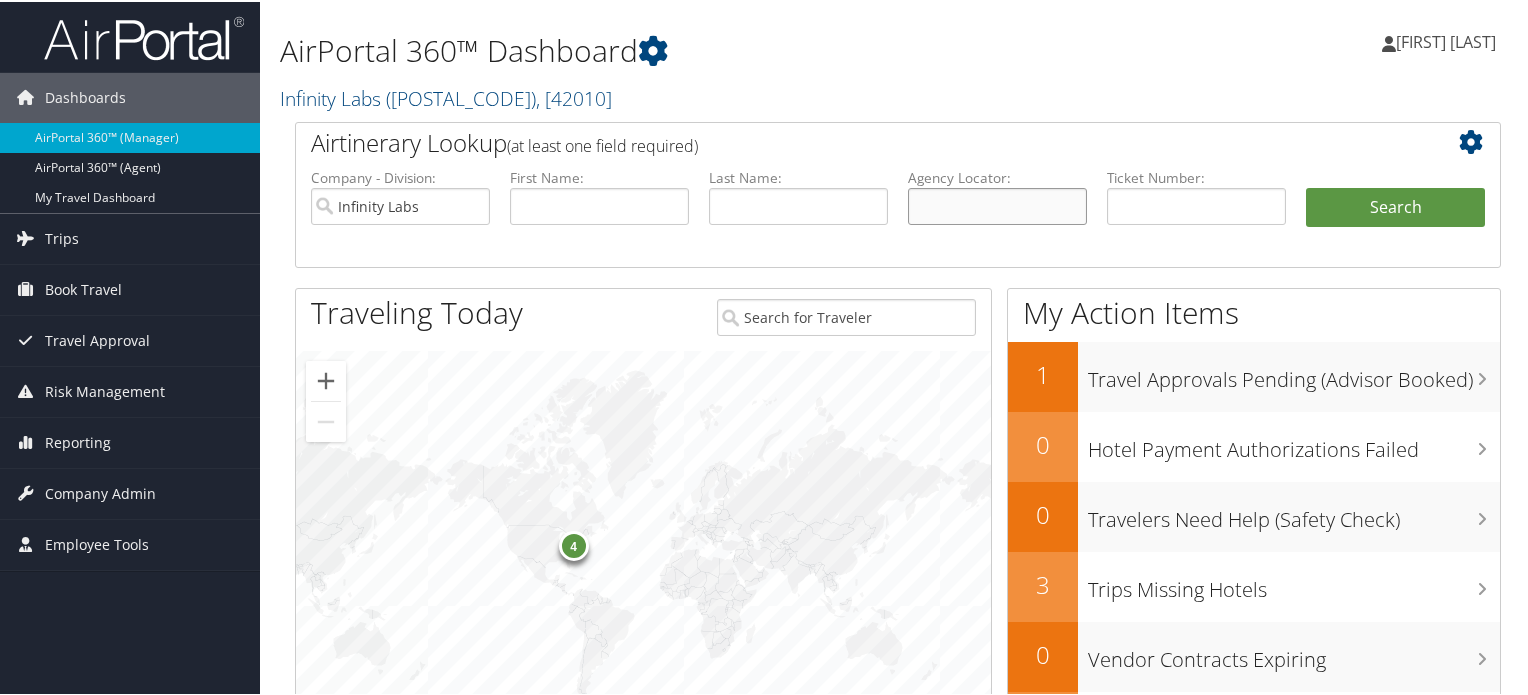 click at bounding box center (997, 204) 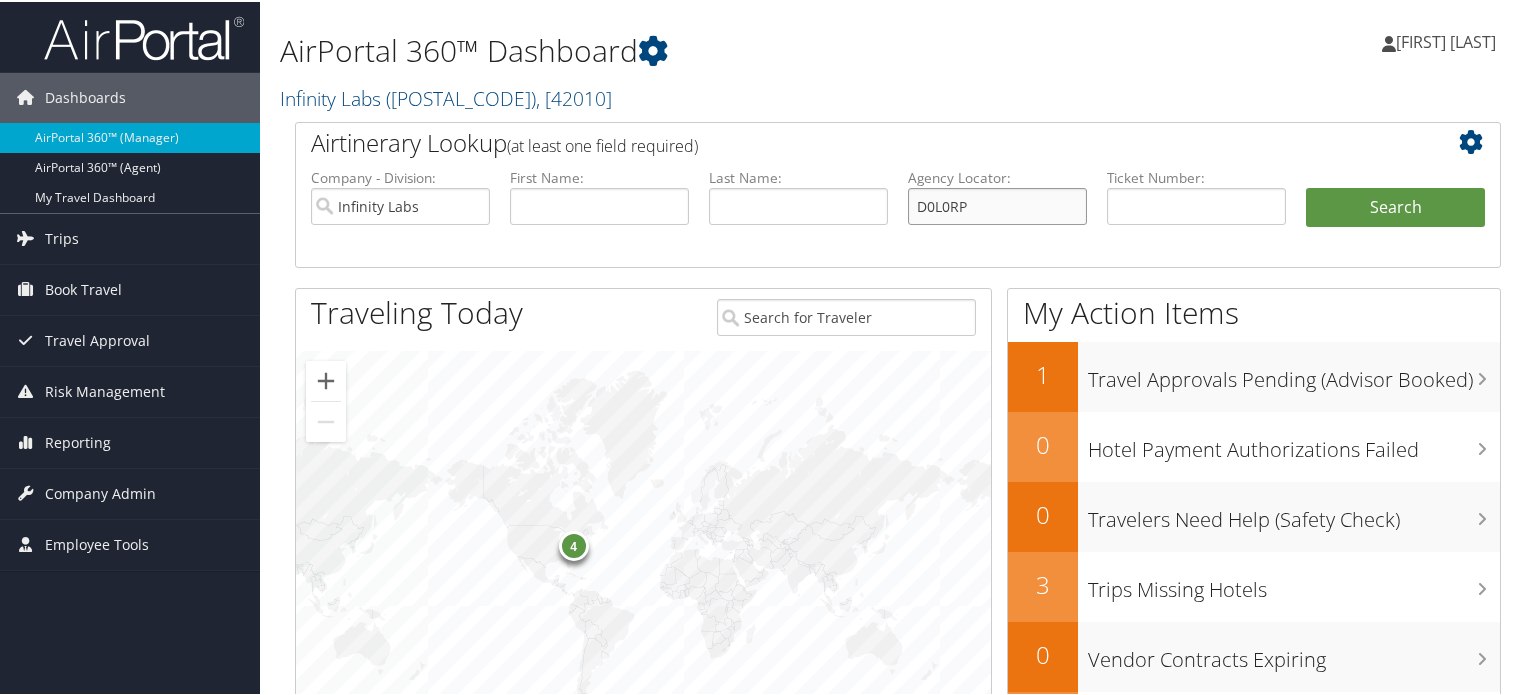 type on "D0L0RP" 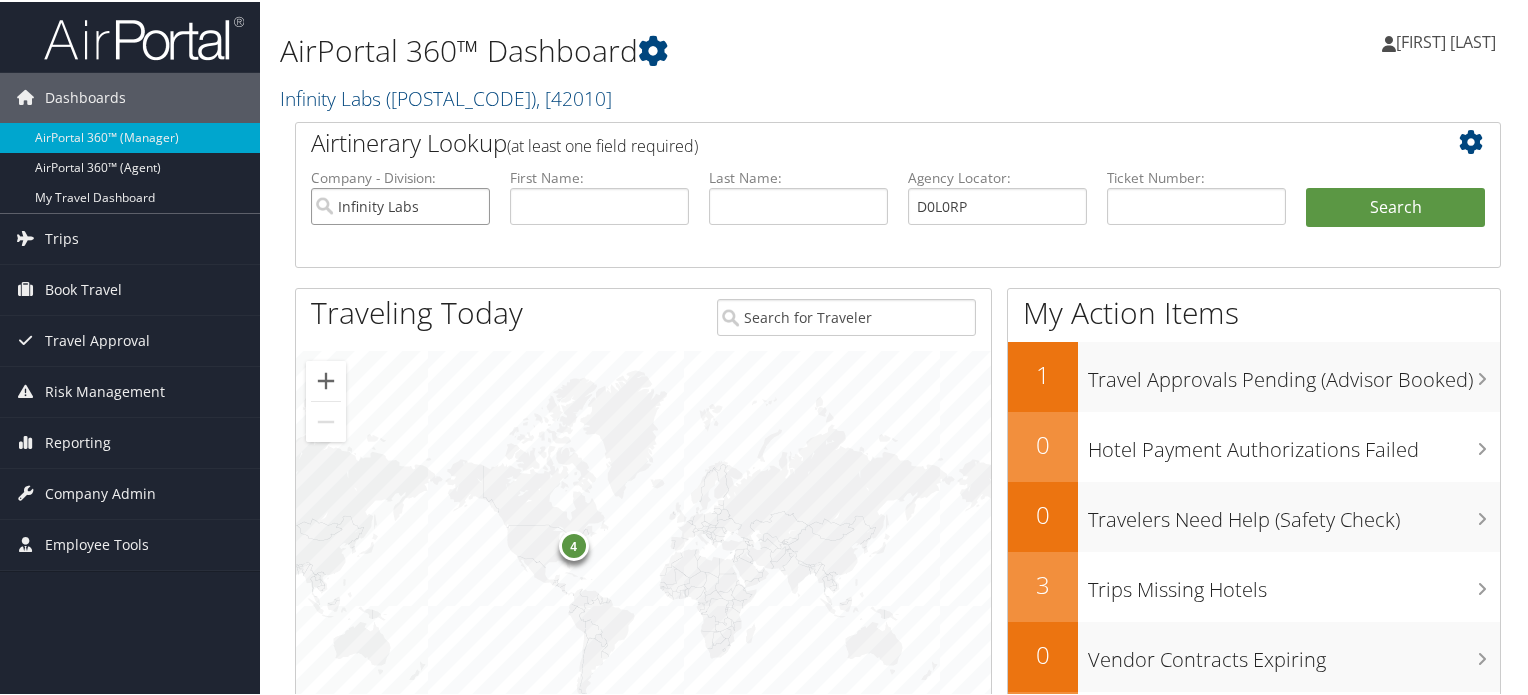 click on "Infinity Labs" at bounding box center [400, 204] 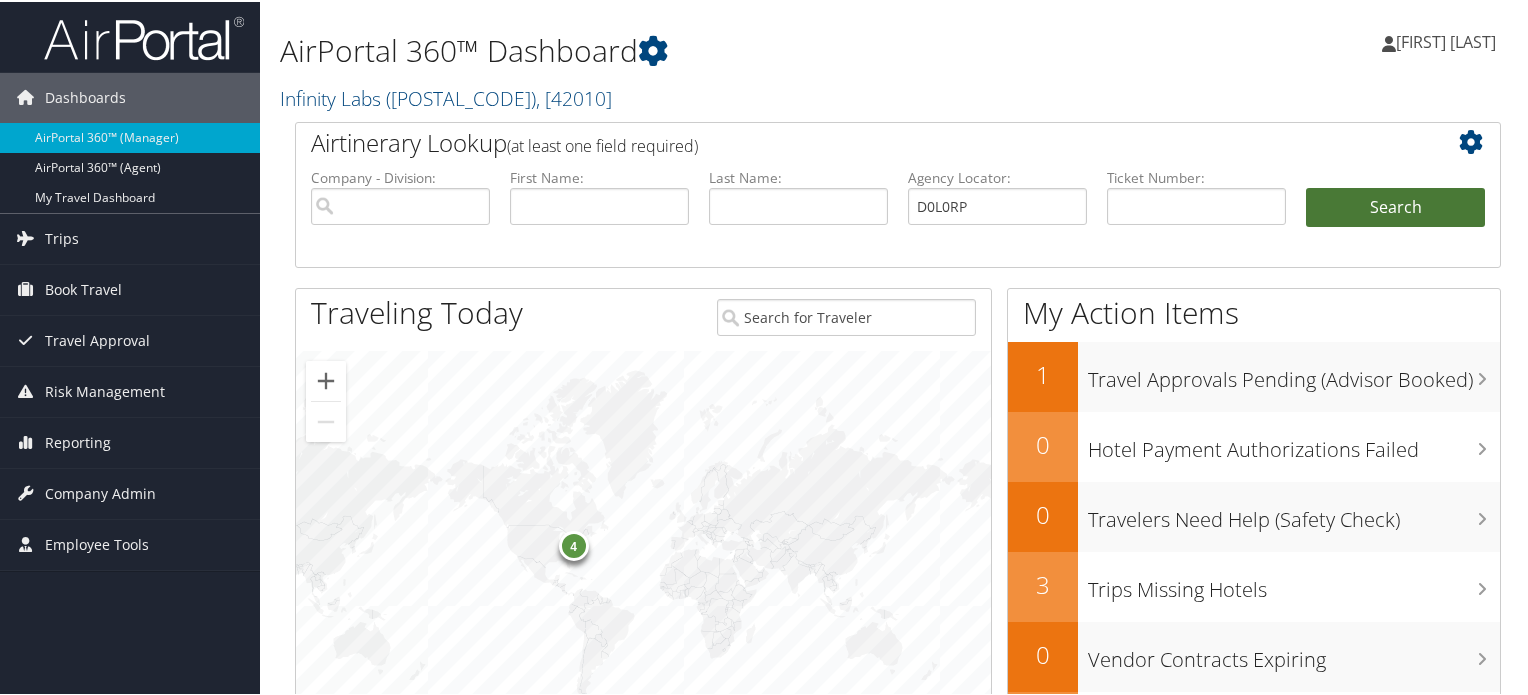 click on "Search" at bounding box center (1395, 206) 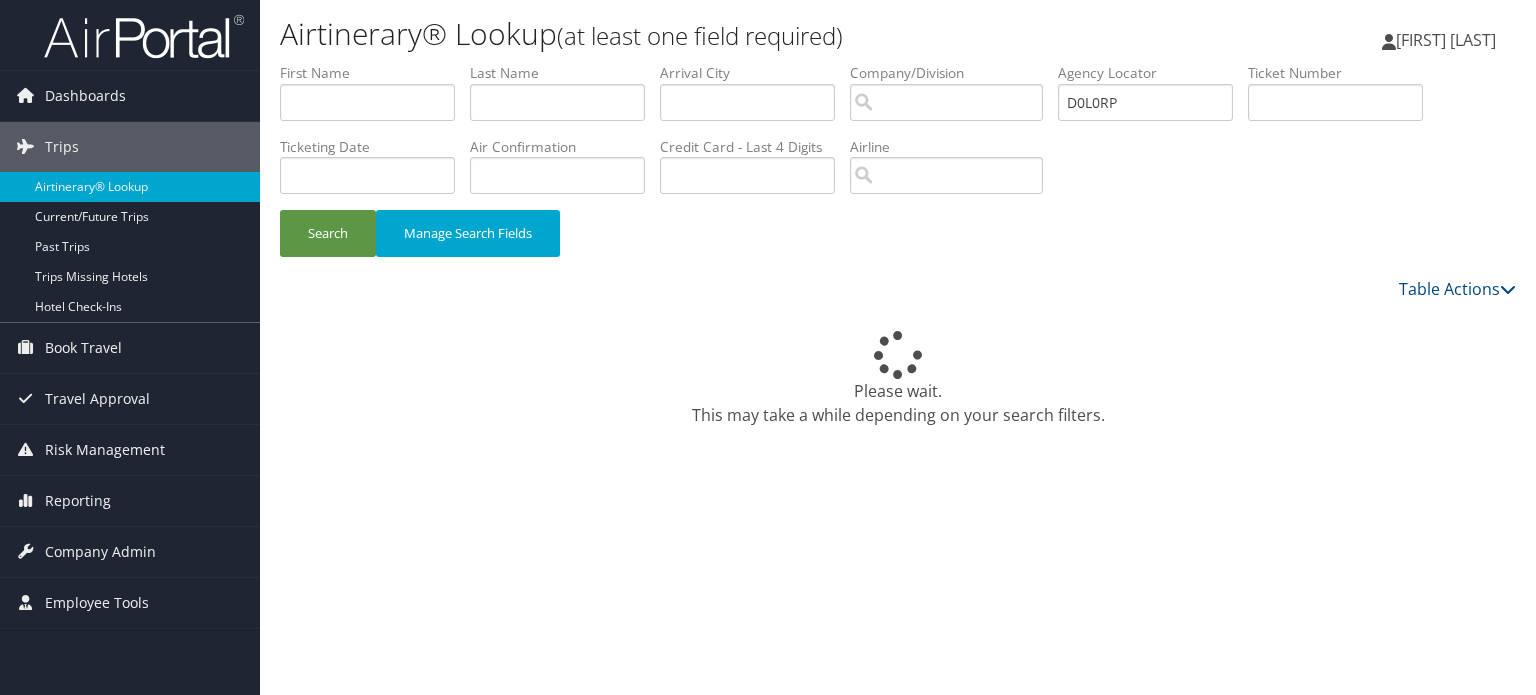 scroll, scrollTop: 0, scrollLeft: 0, axis: both 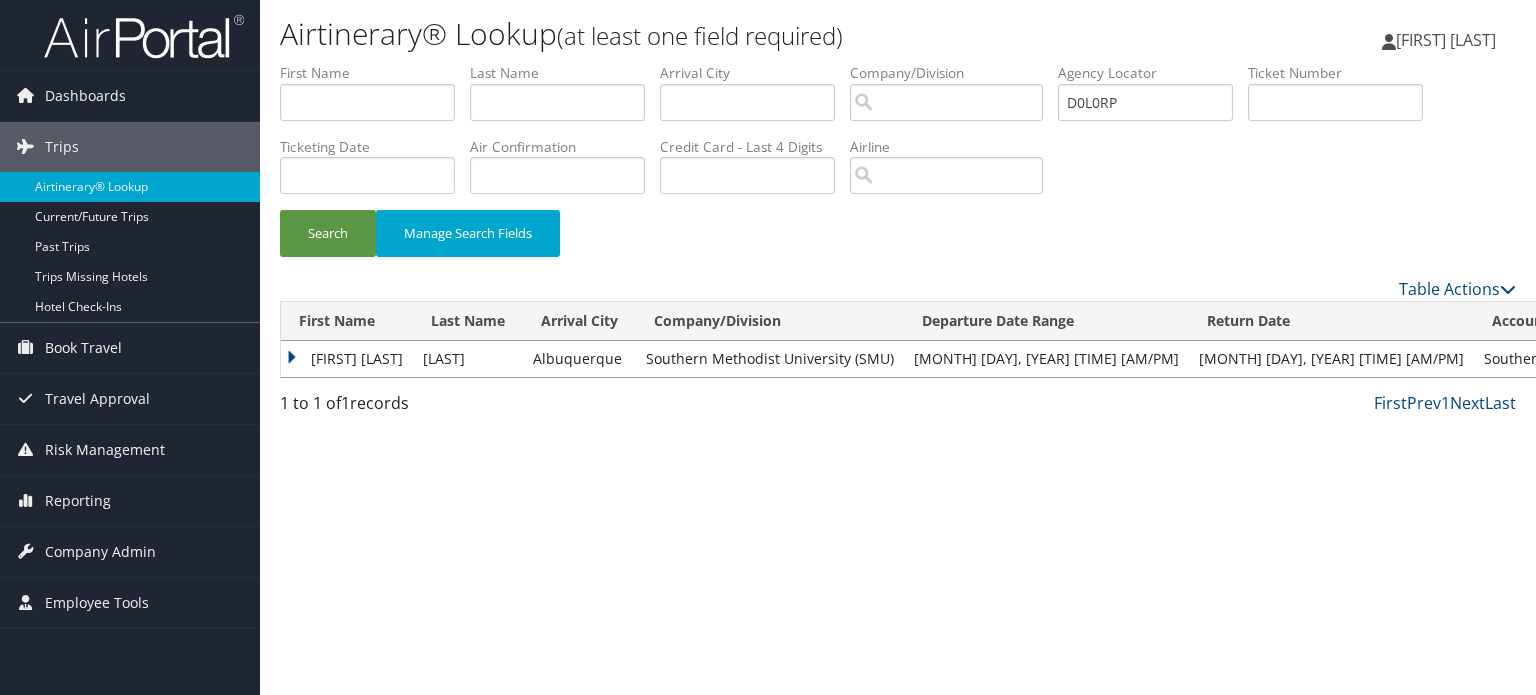 click on "[FIRST] [LAST]" at bounding box center (347, 359) 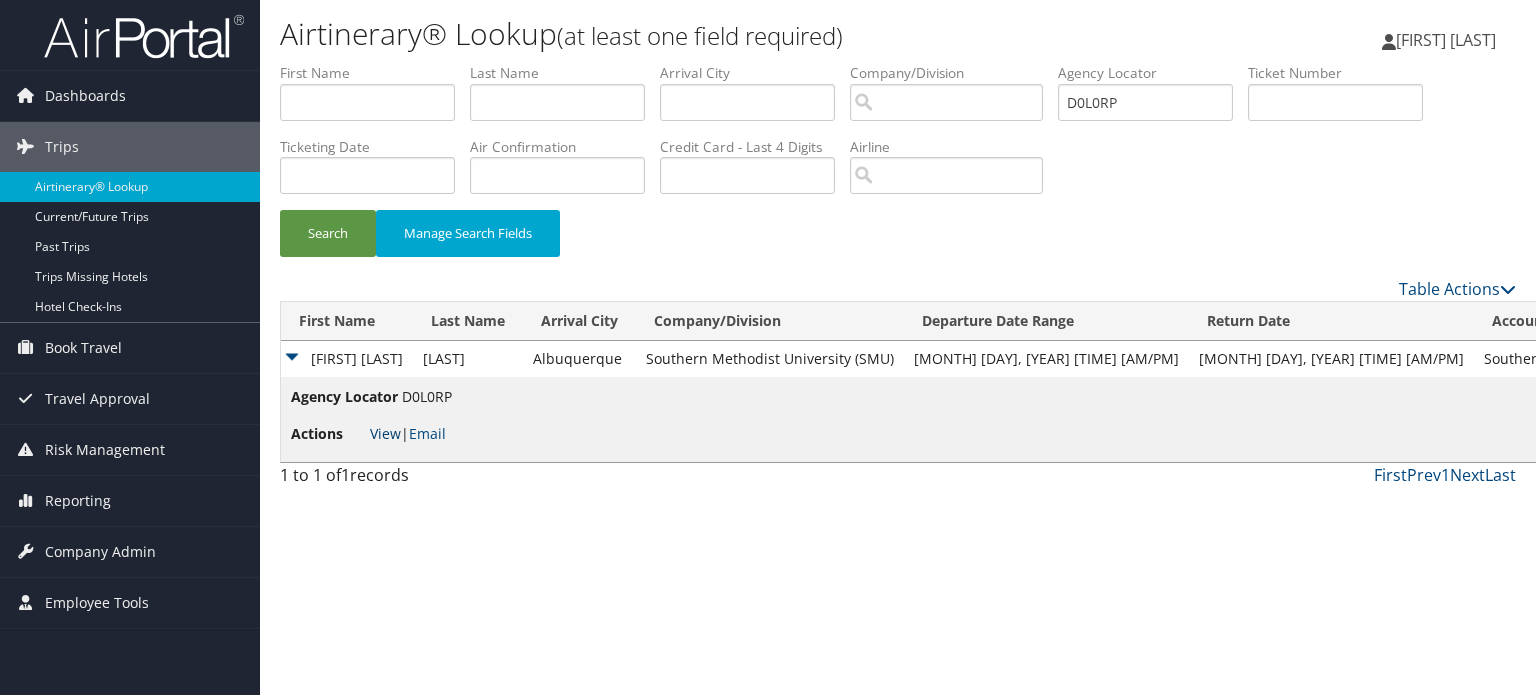 click on "View" at bounding box center [385, 433] 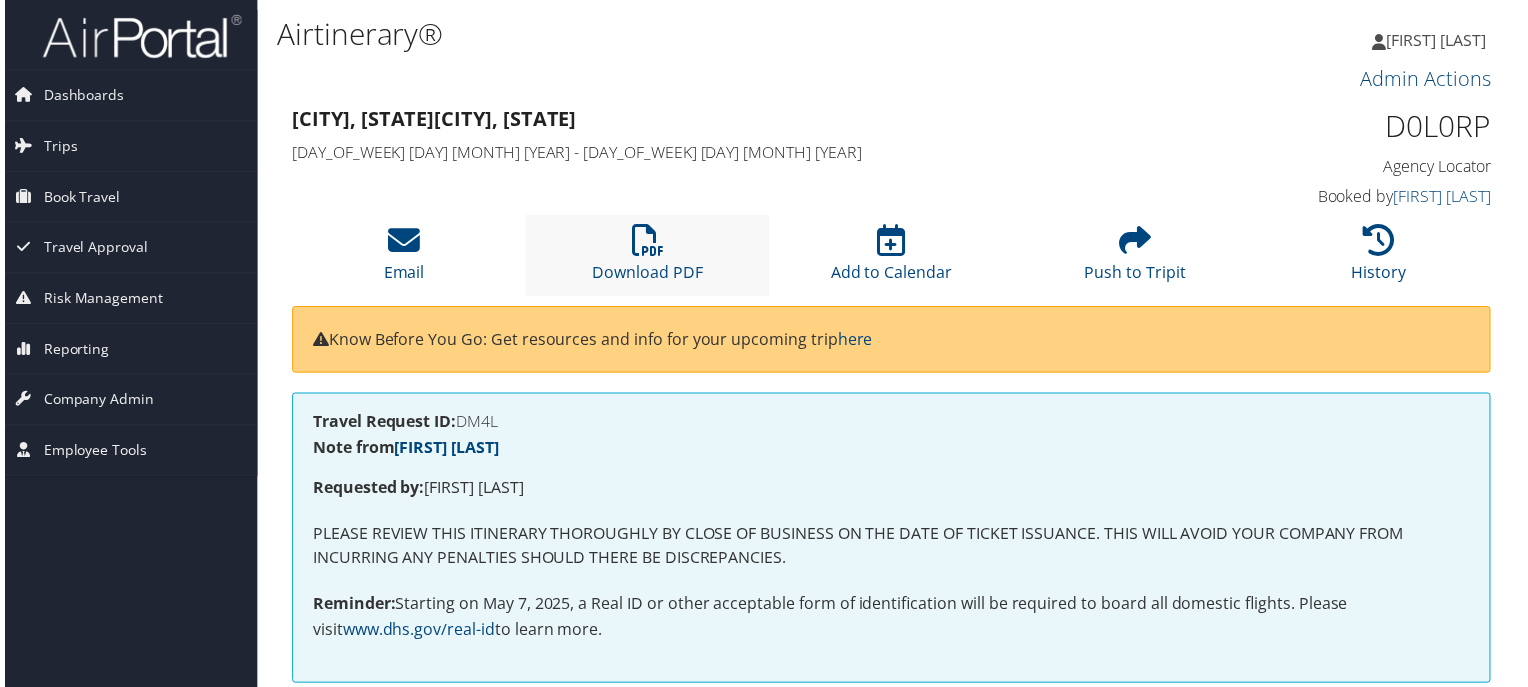 scroll, scrollTop: 0, scrollLeft: 6, axis: horizontal 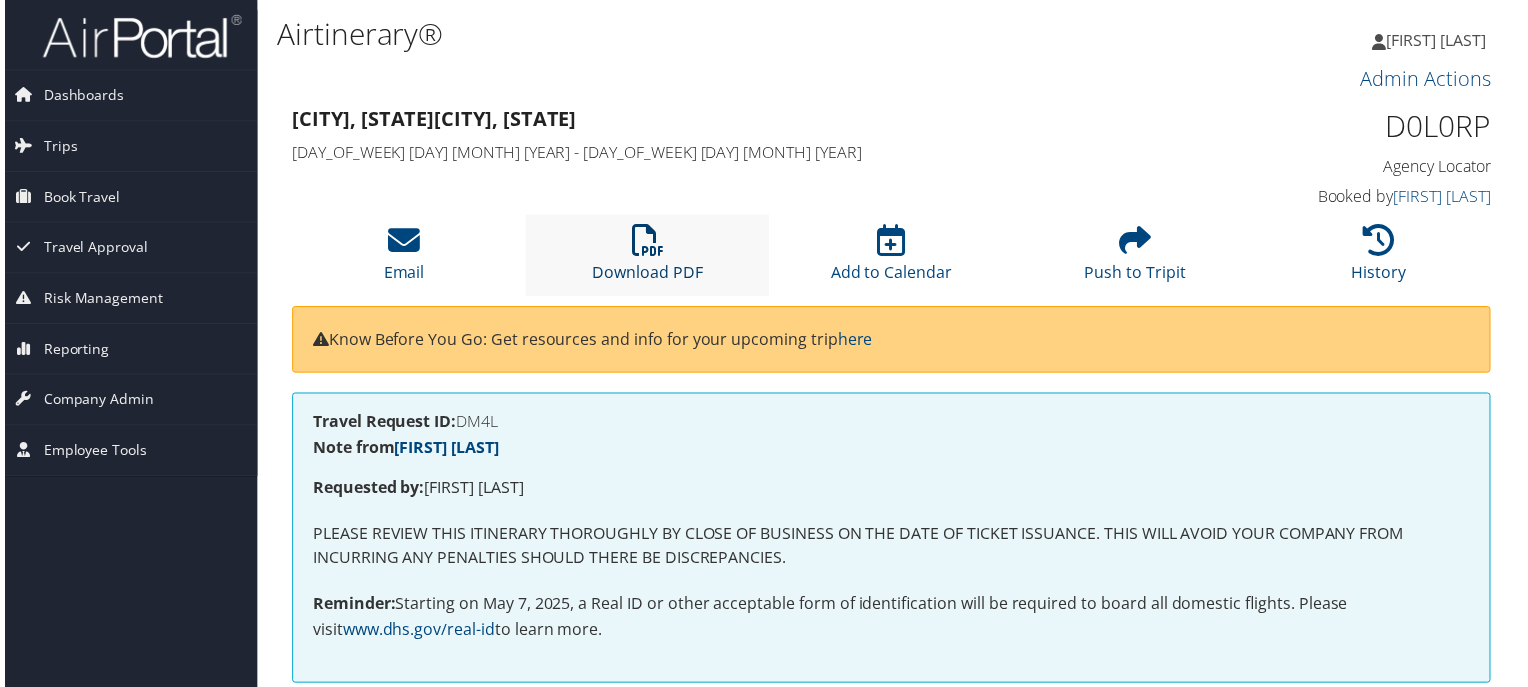 click at bounding box center (647, 242) 